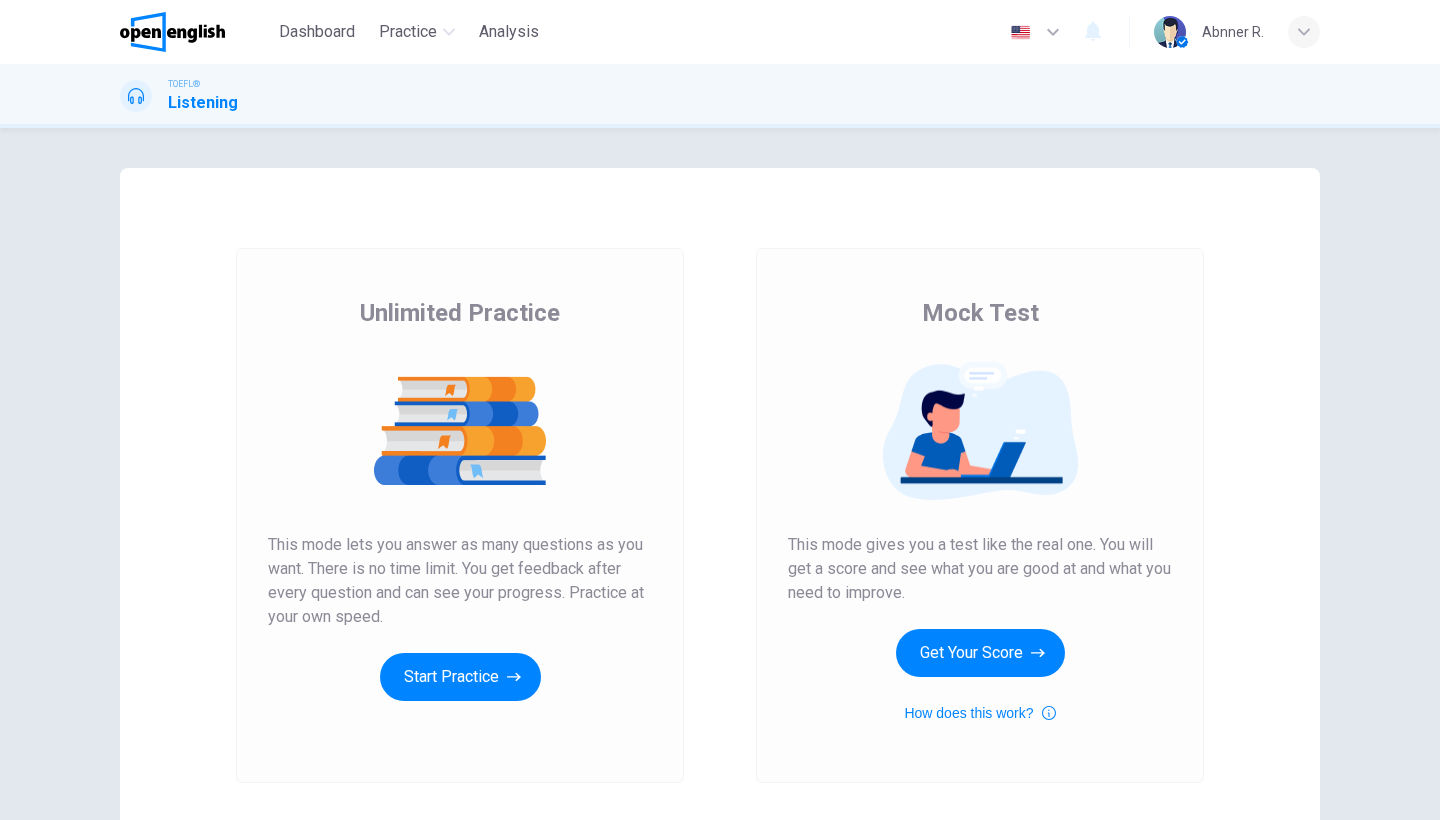 scroll, scrollTop: 0, scrollLeft: 0, axis: both 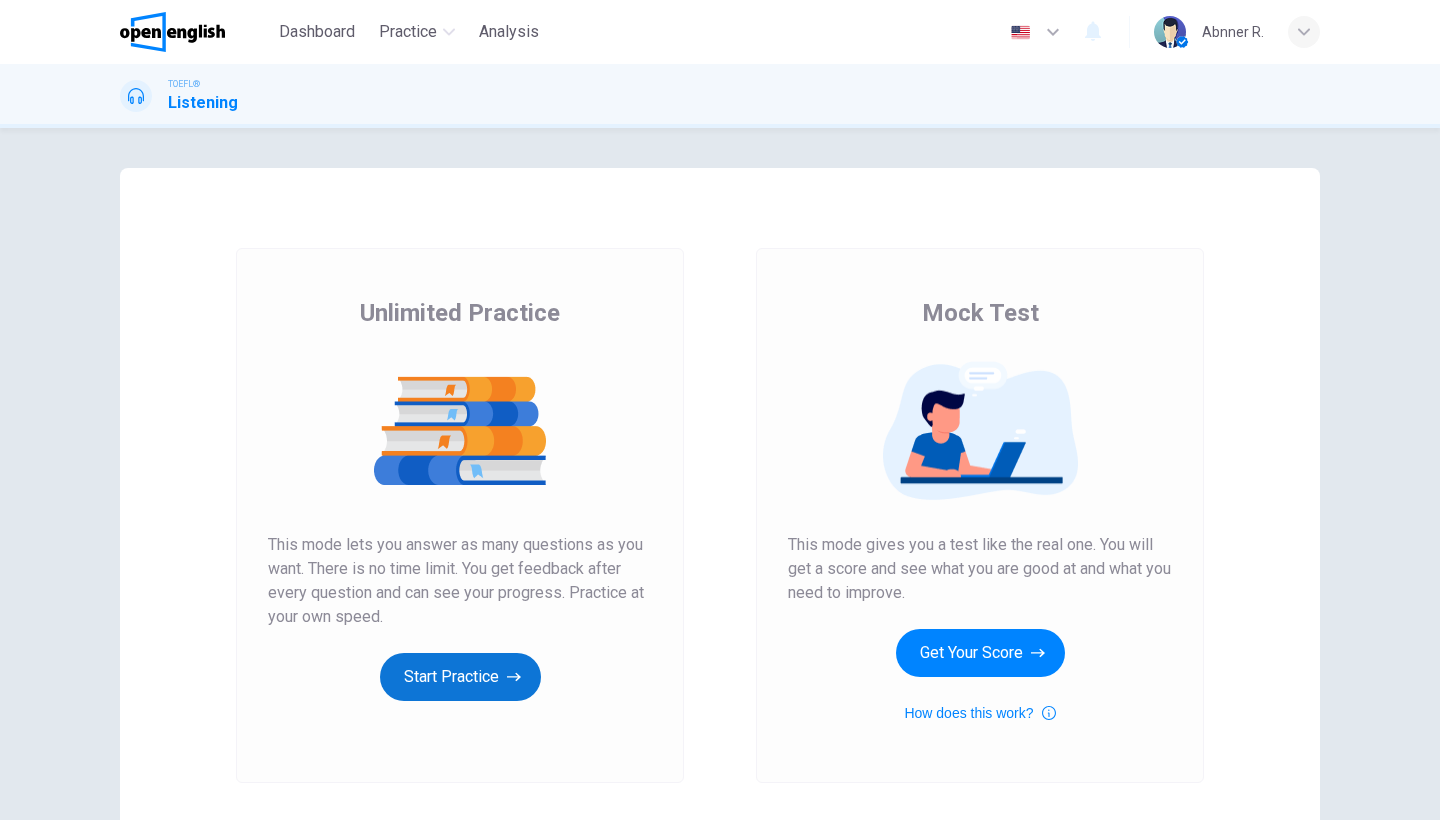click on "Start Practice" at bounding box center (460, 677) 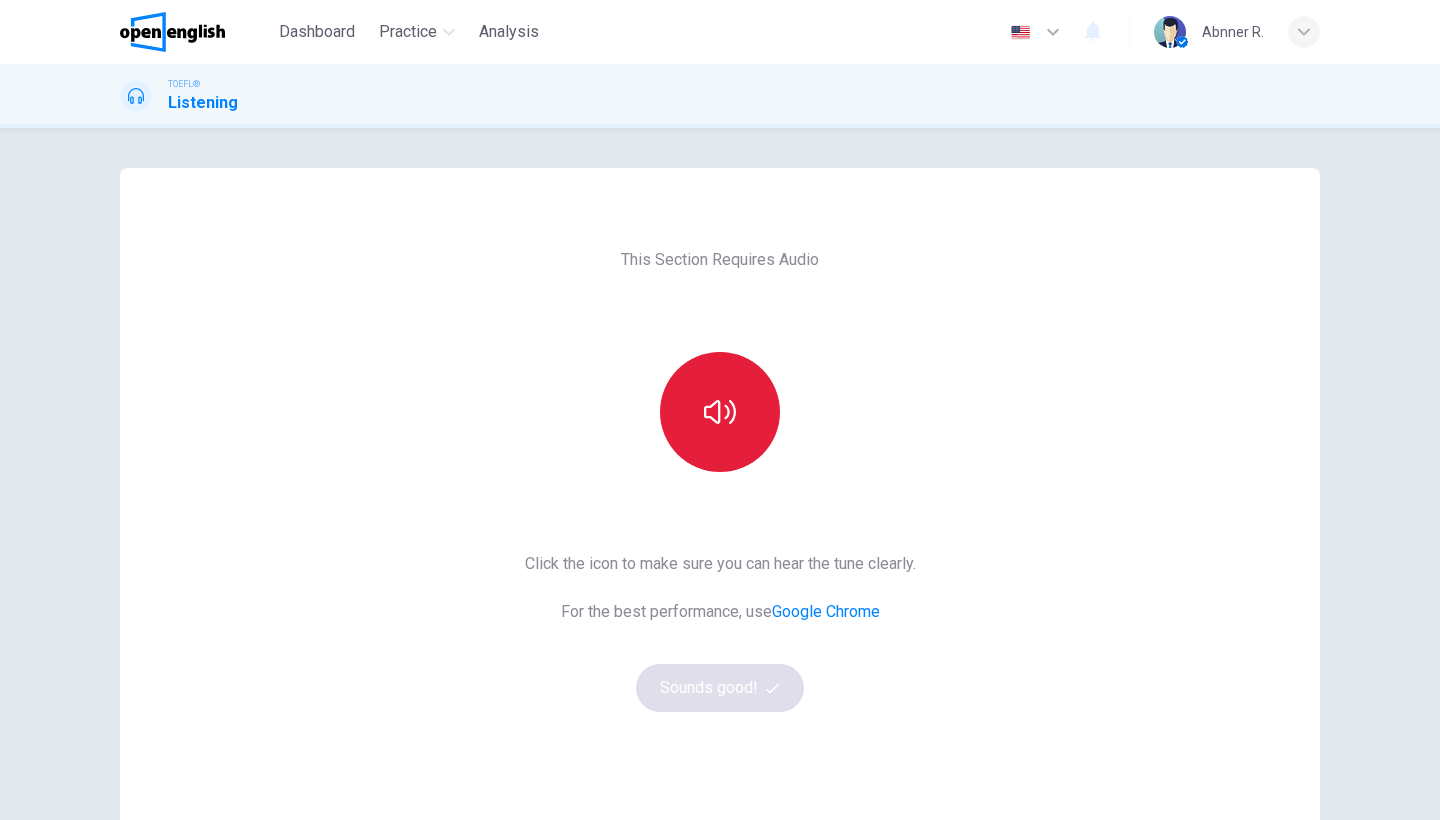 click at bounding box center [720, 412] 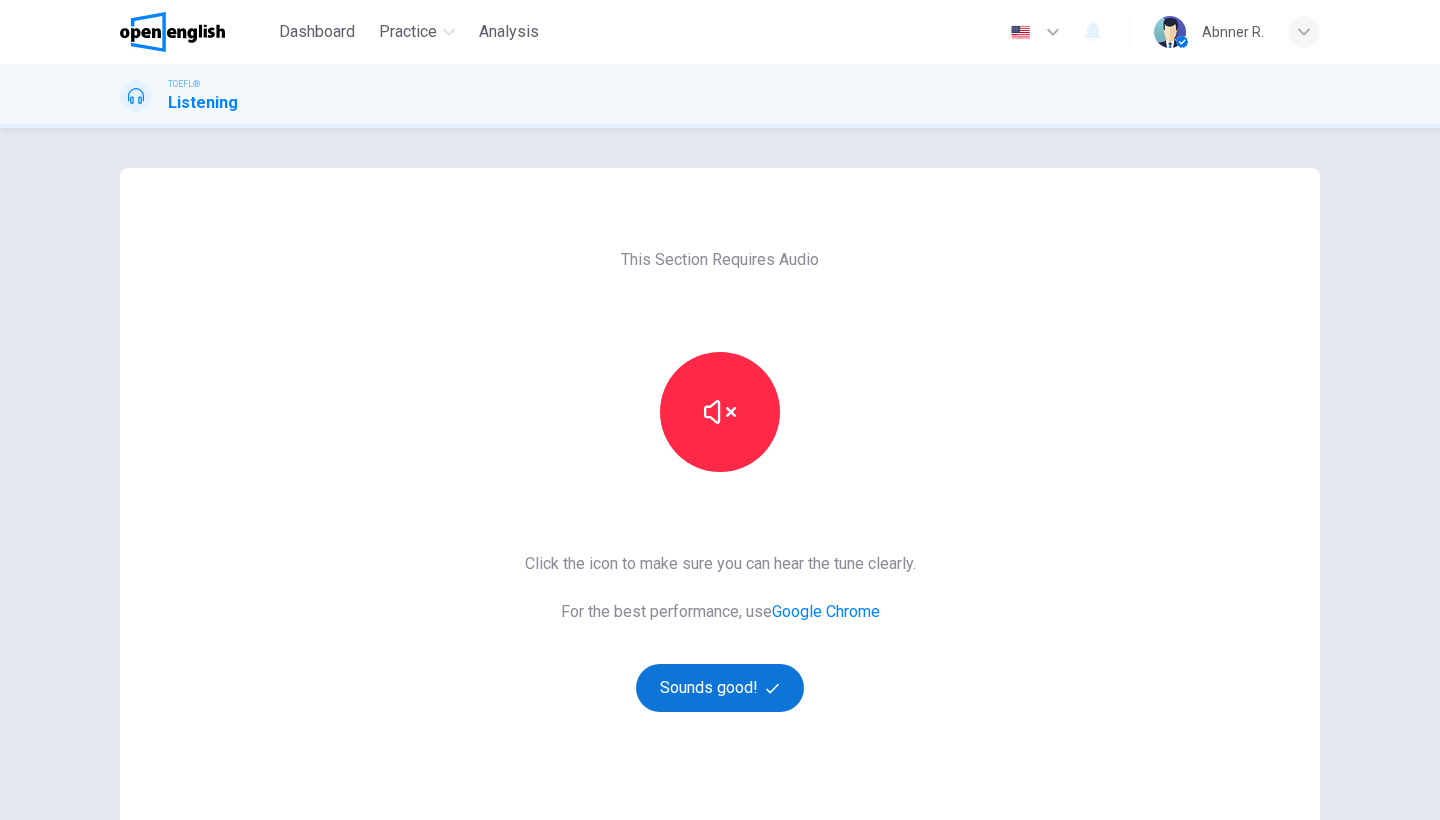 click on "Sounds good!" at bounding box center [720, 688] 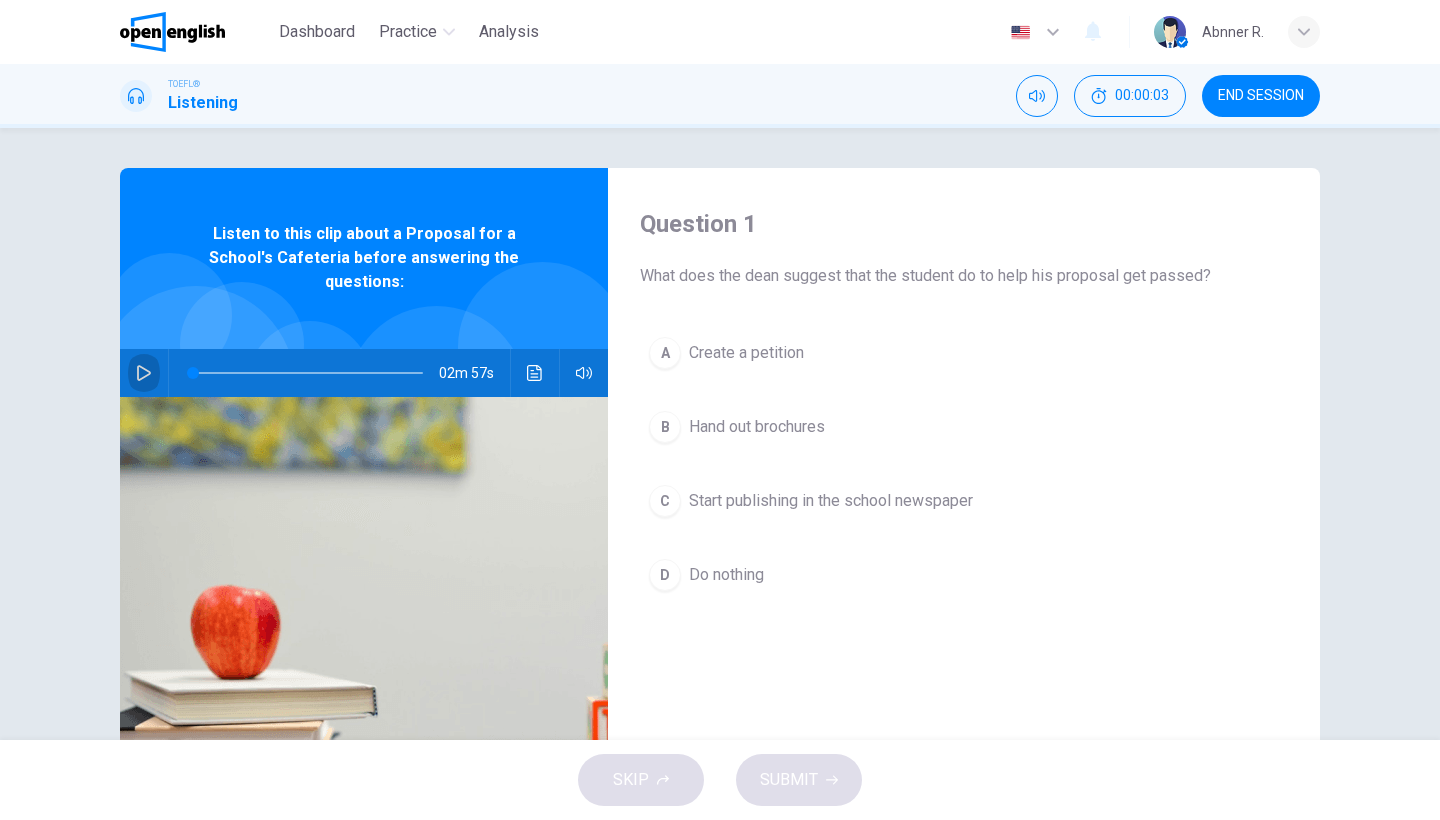 click at bounding box center [144, 373] 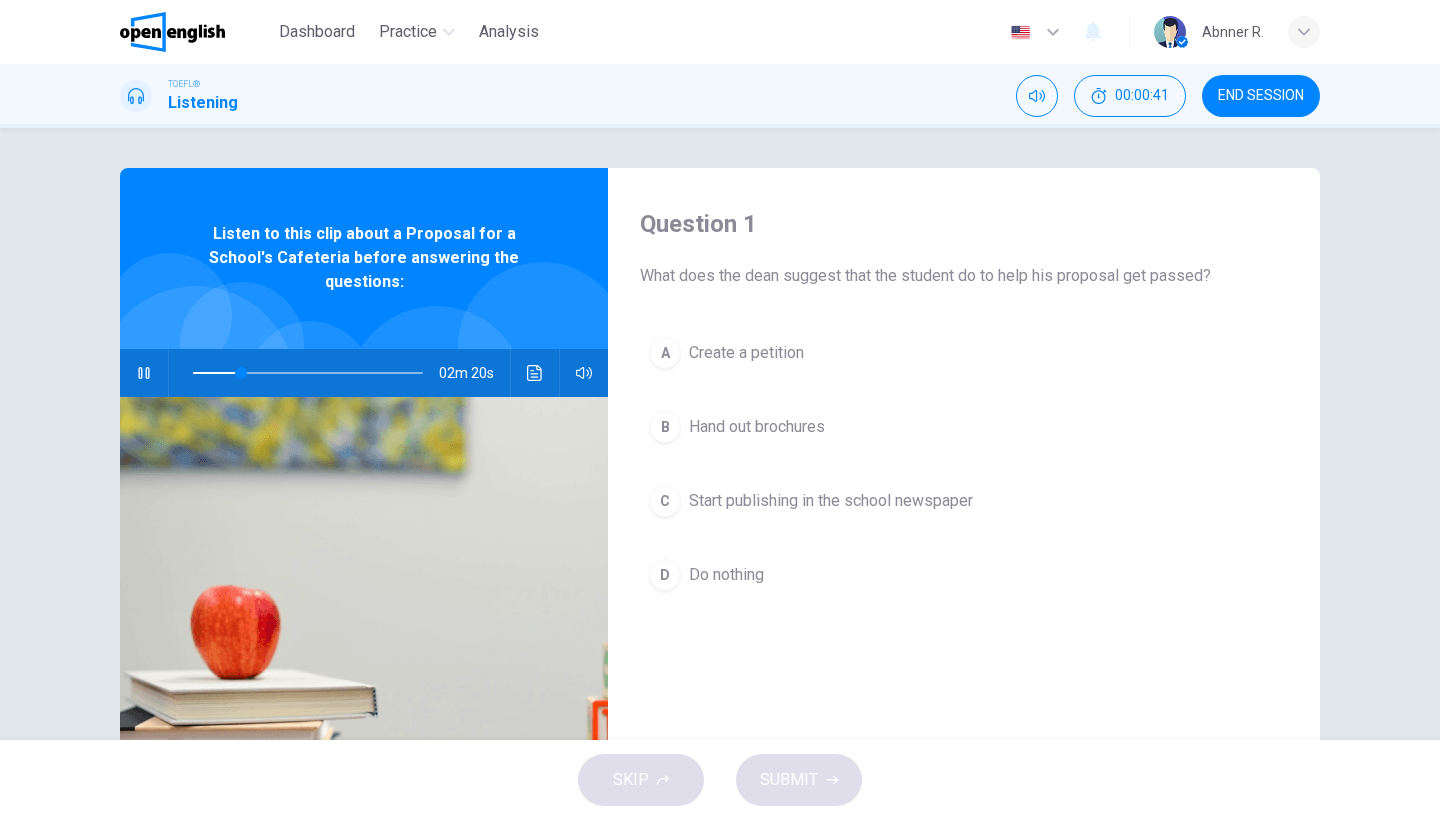 click at bounding box center (308, 373) 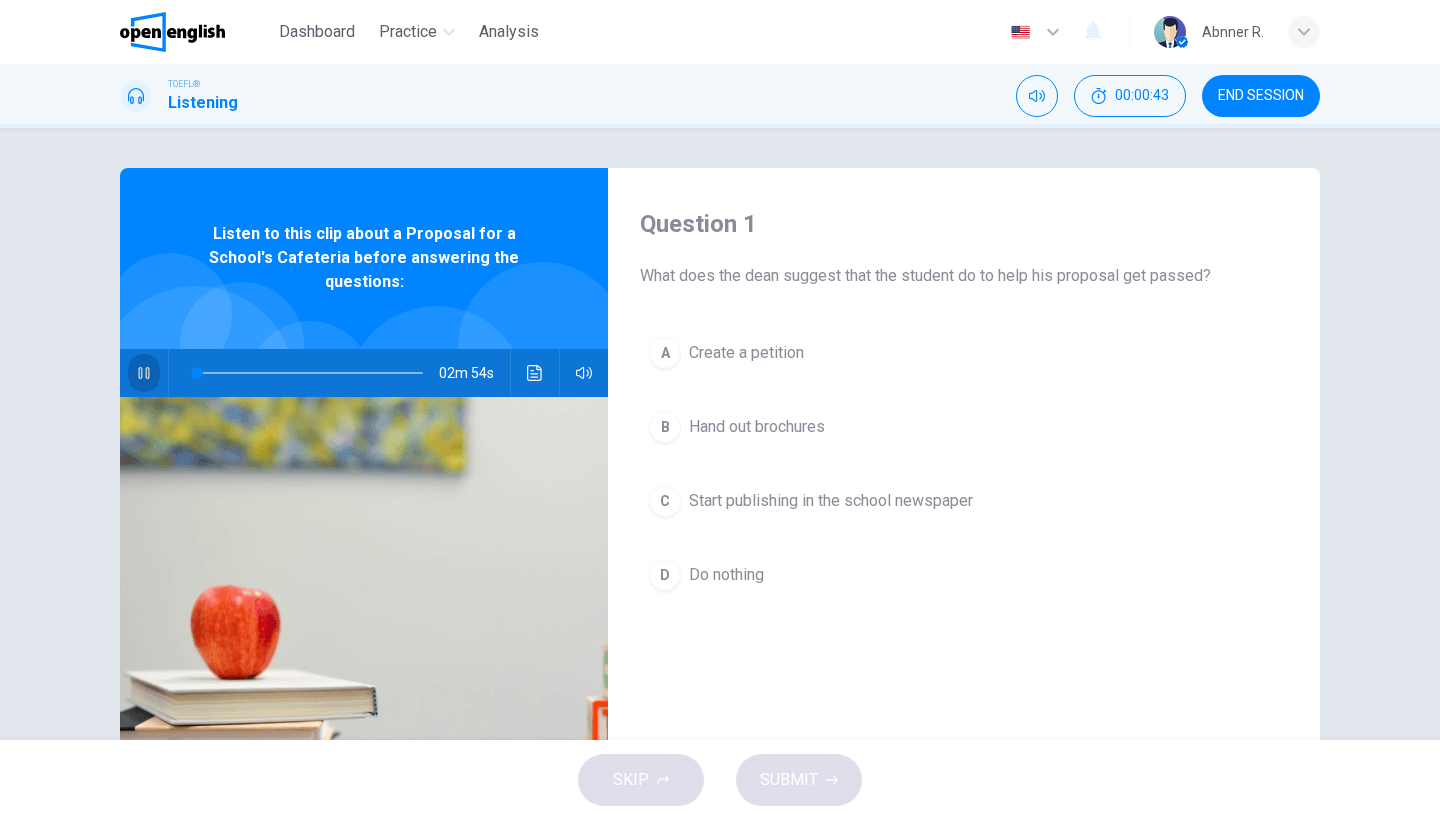 click at bounding box center (144, 373) 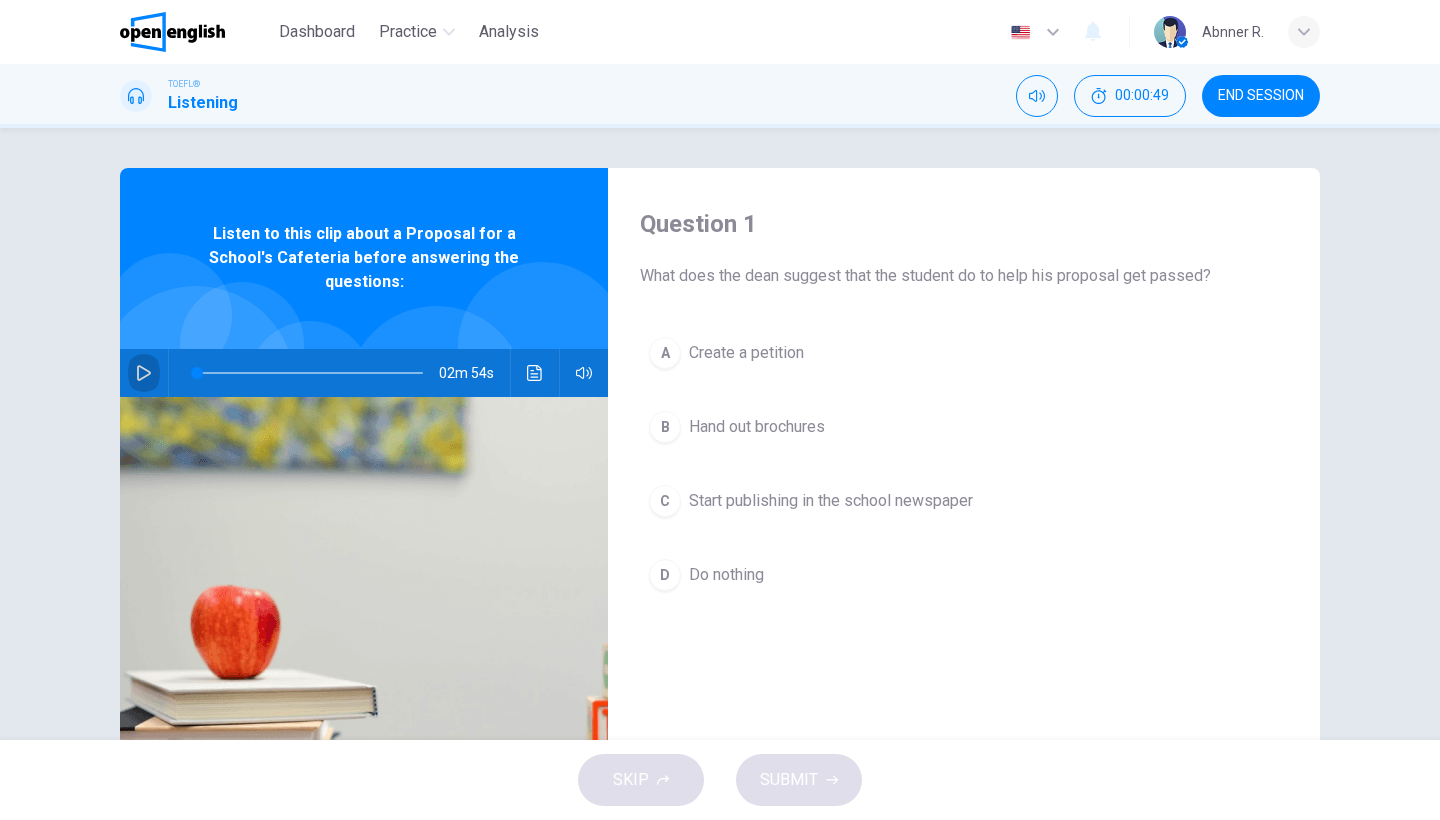 click at bounding box center [144, 373] 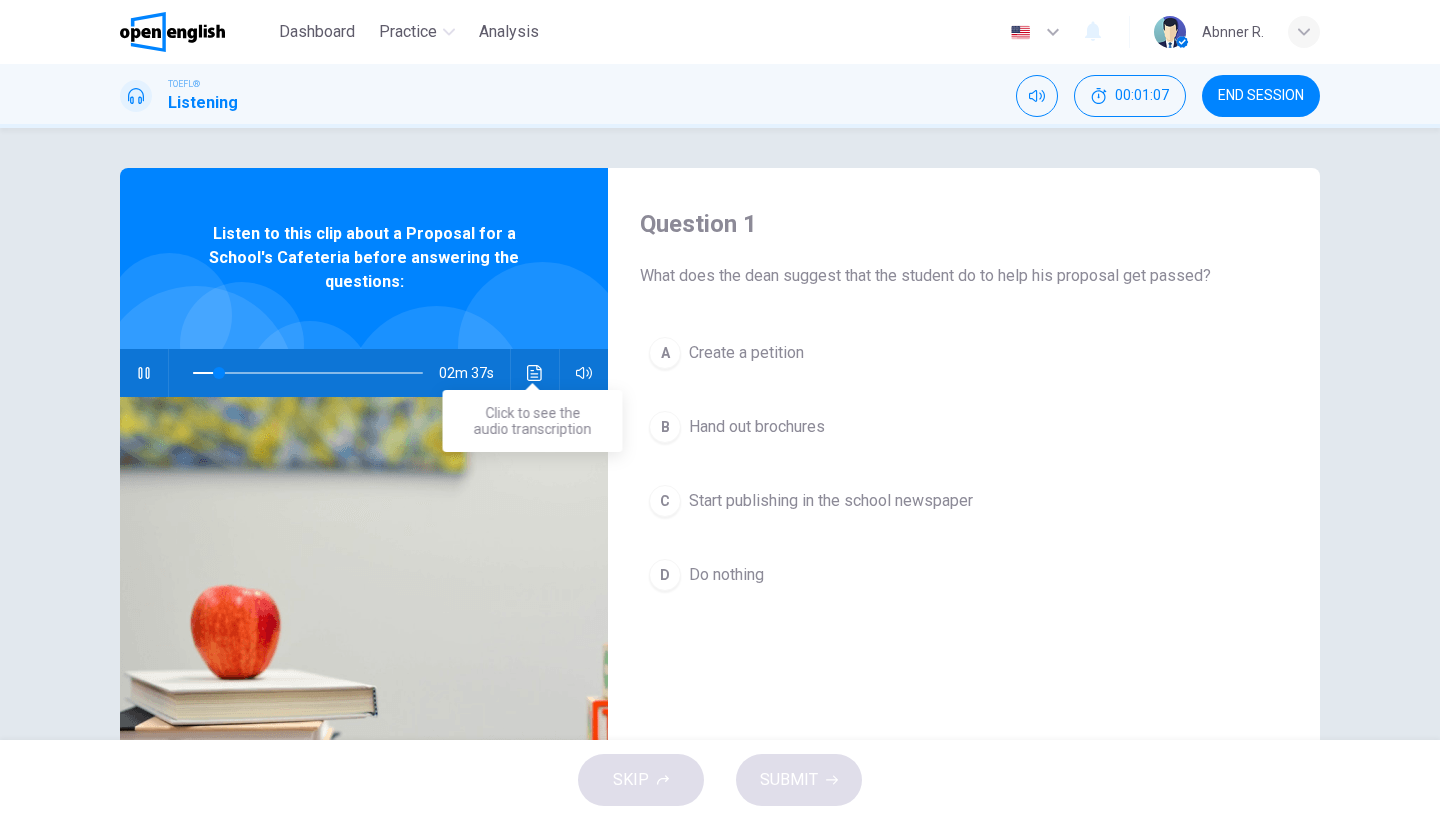click at bounding box center (535, 373) 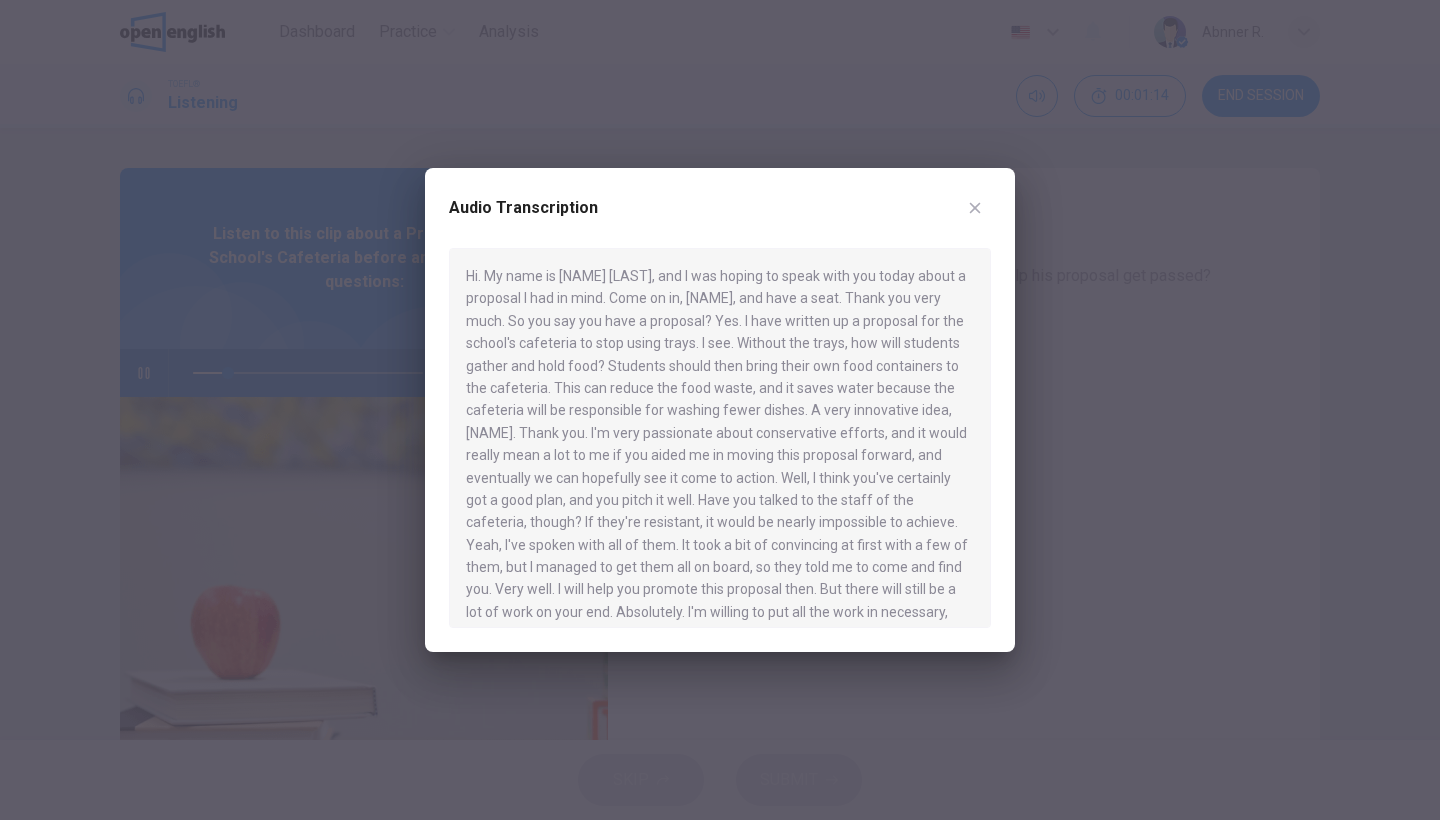 click at bounding box center (720, 410) 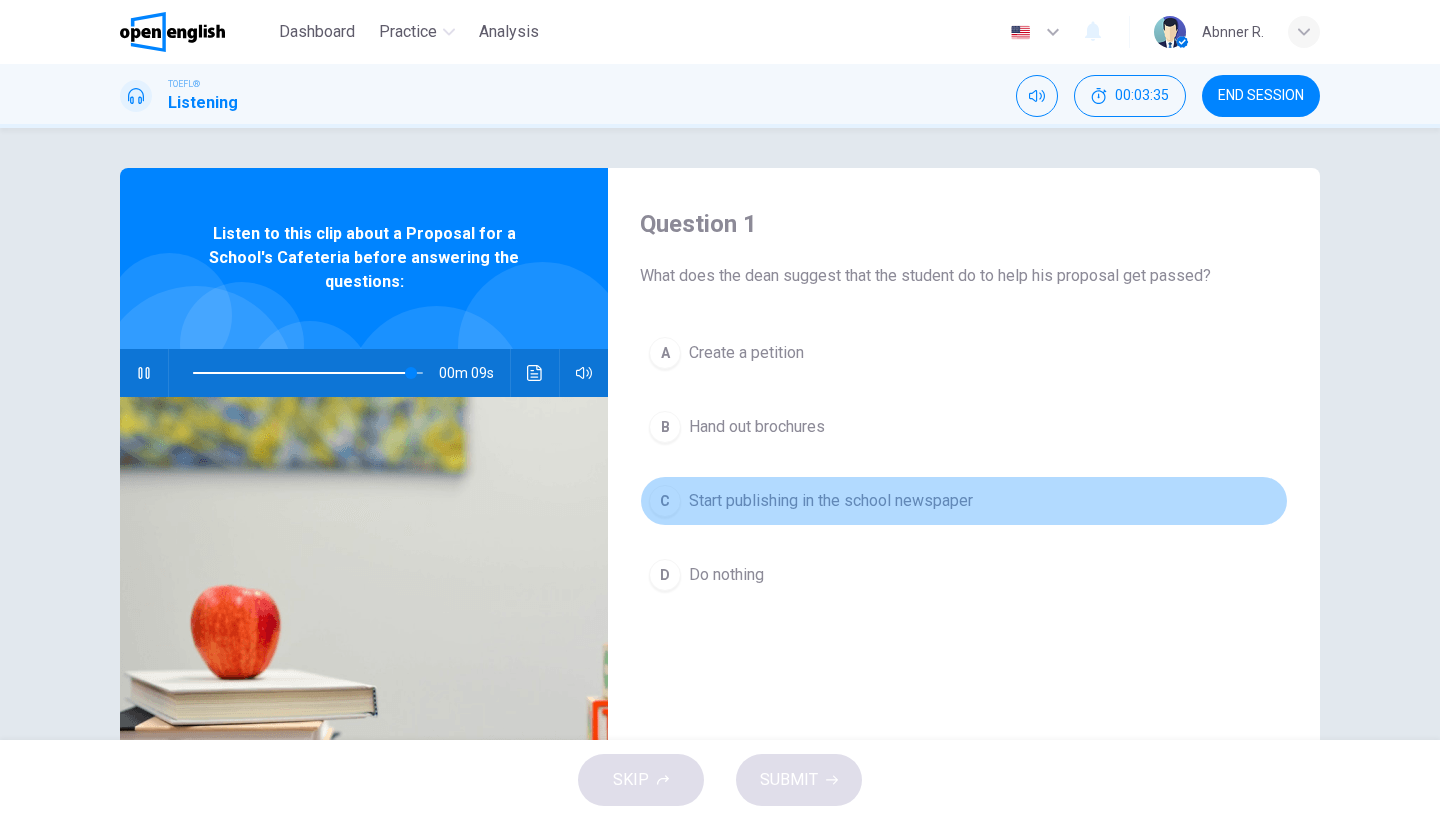 click on "Start publishing in the school newspaper" at bounding box center (964, 501) 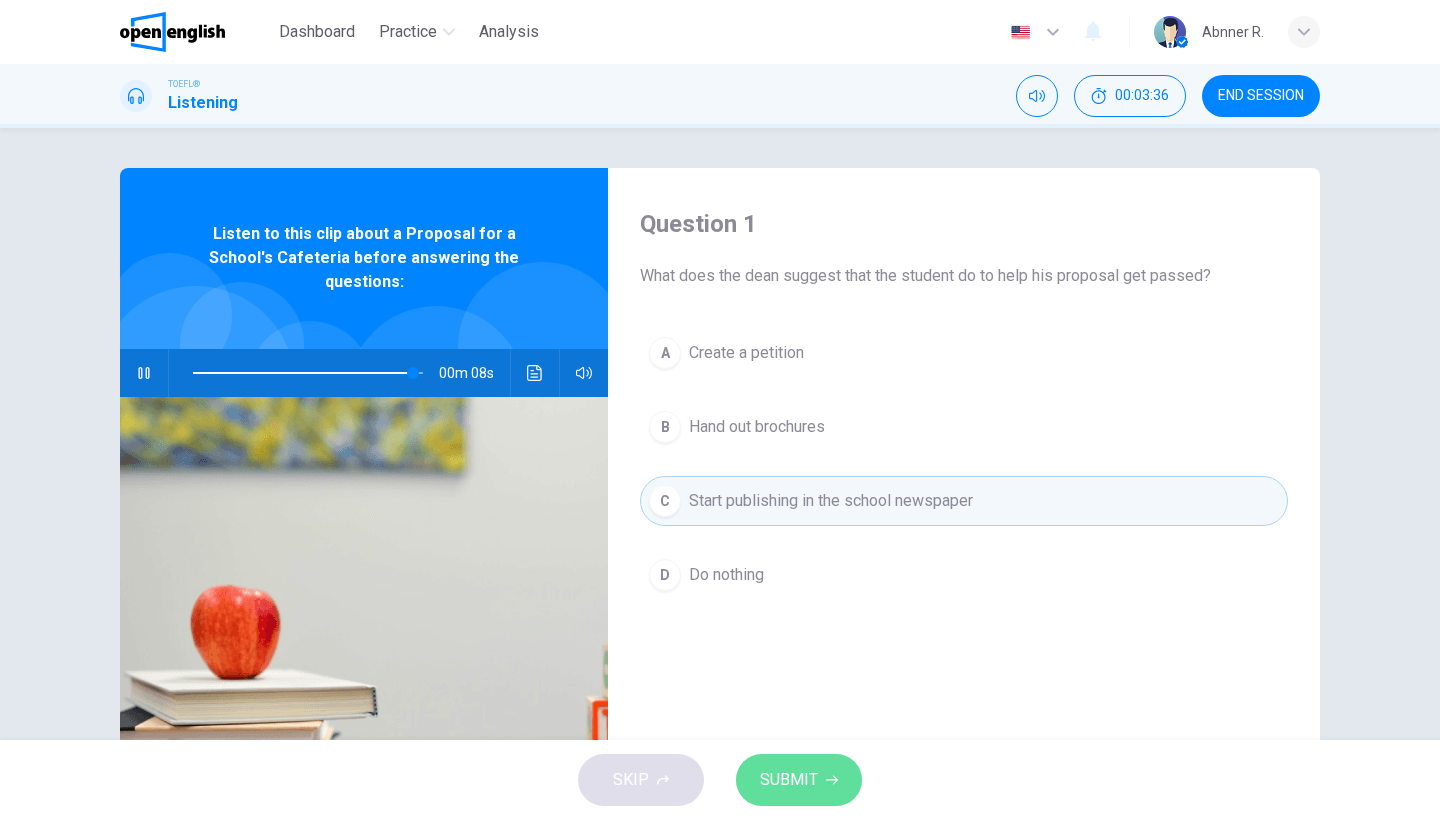 click on "SUBMIT" at bounding box center (799, 780) 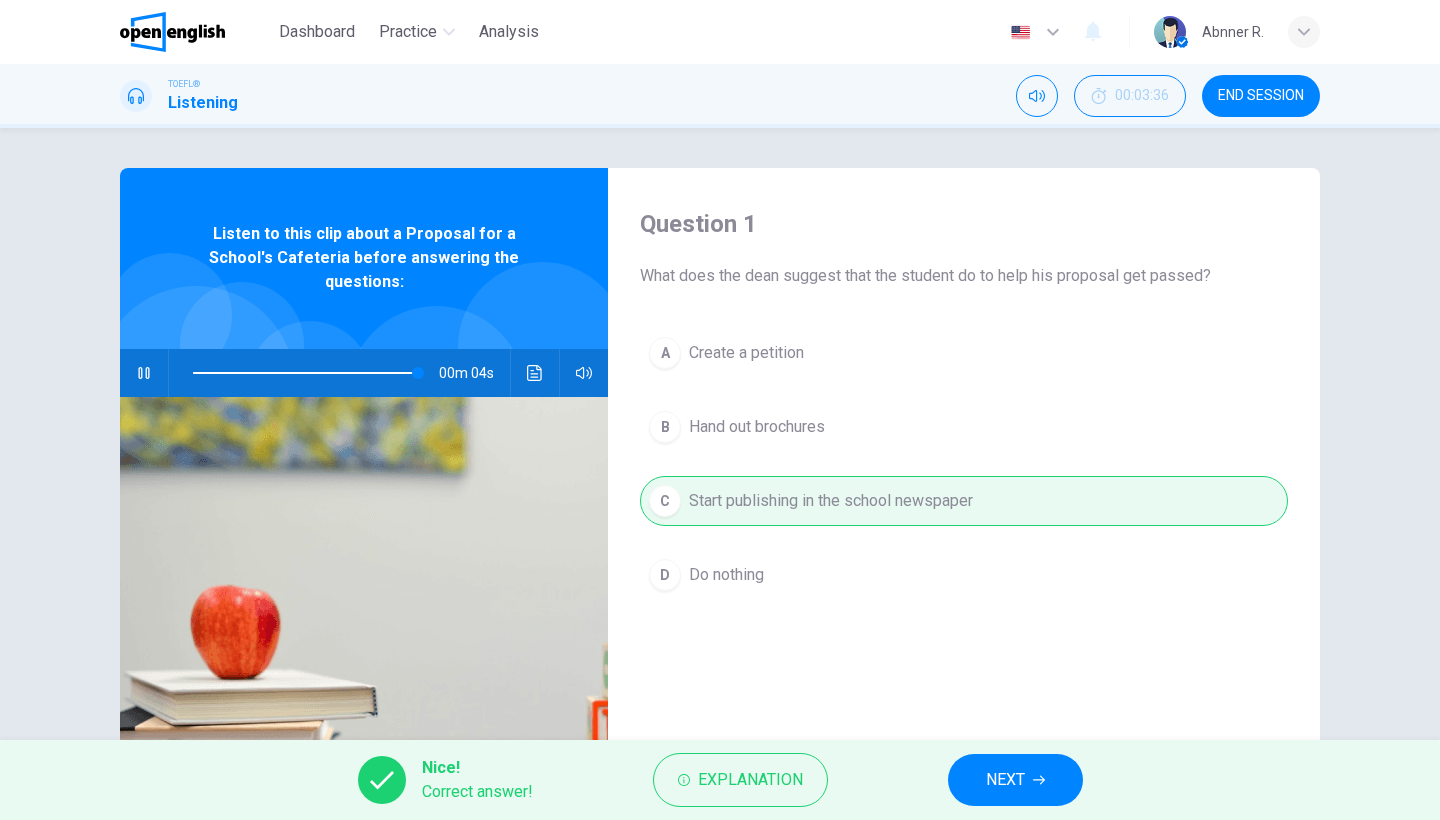 click on "NEXT" at bounding box center (1015, 780) 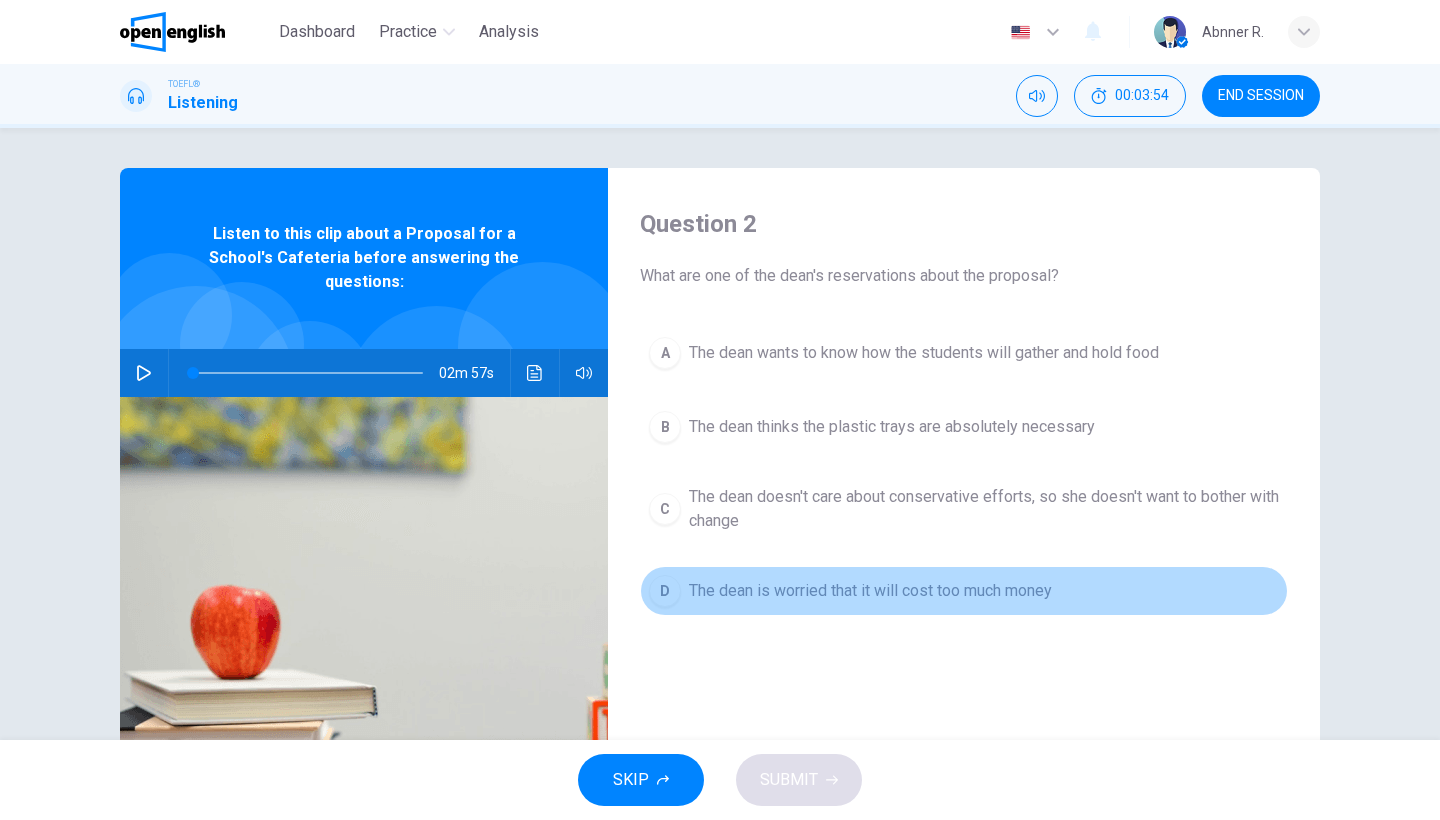 click on "The dean is worried that it will cost too much money" at bounding box center [924, 353] 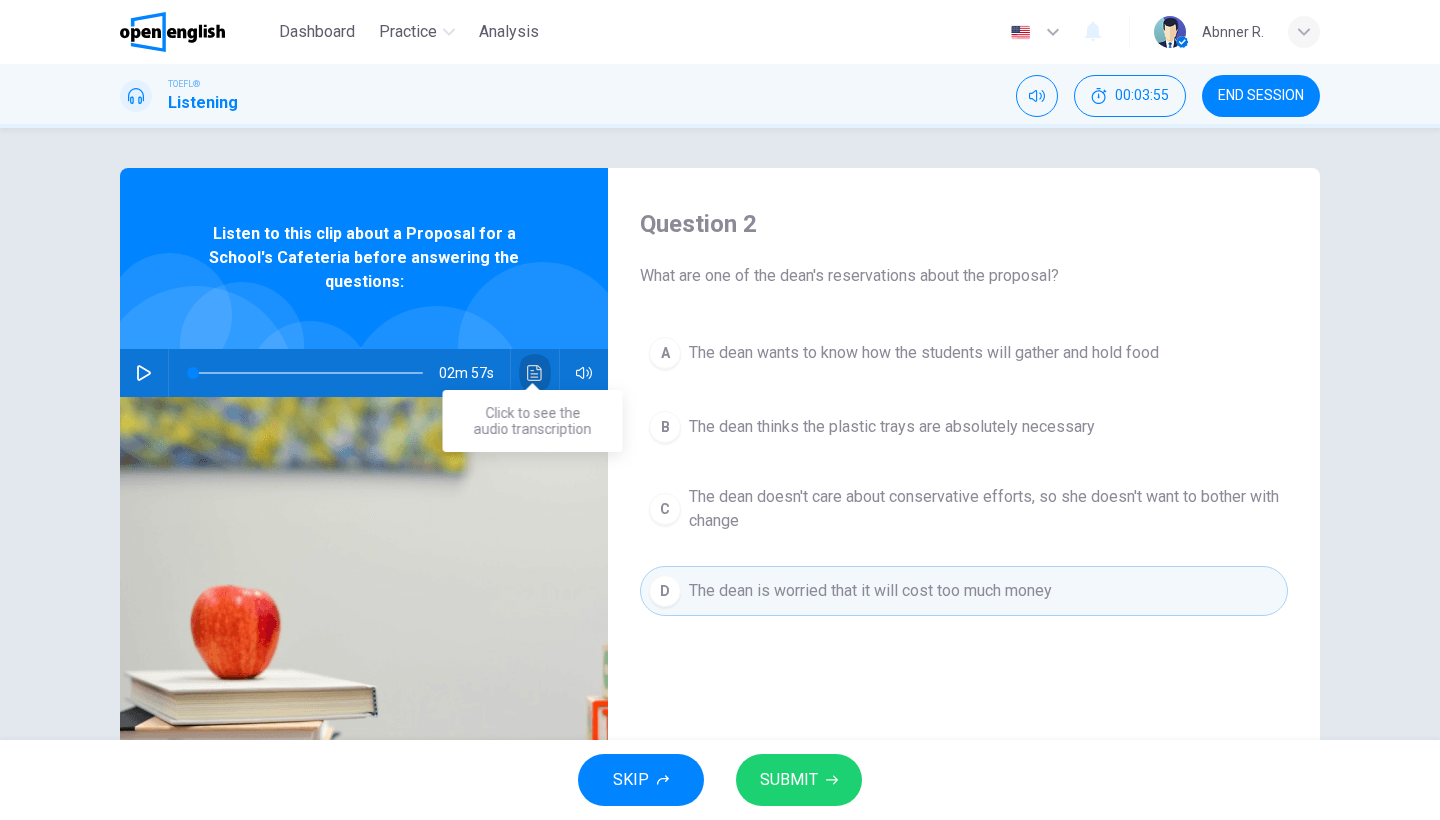 click at bounding box center (535, 373) 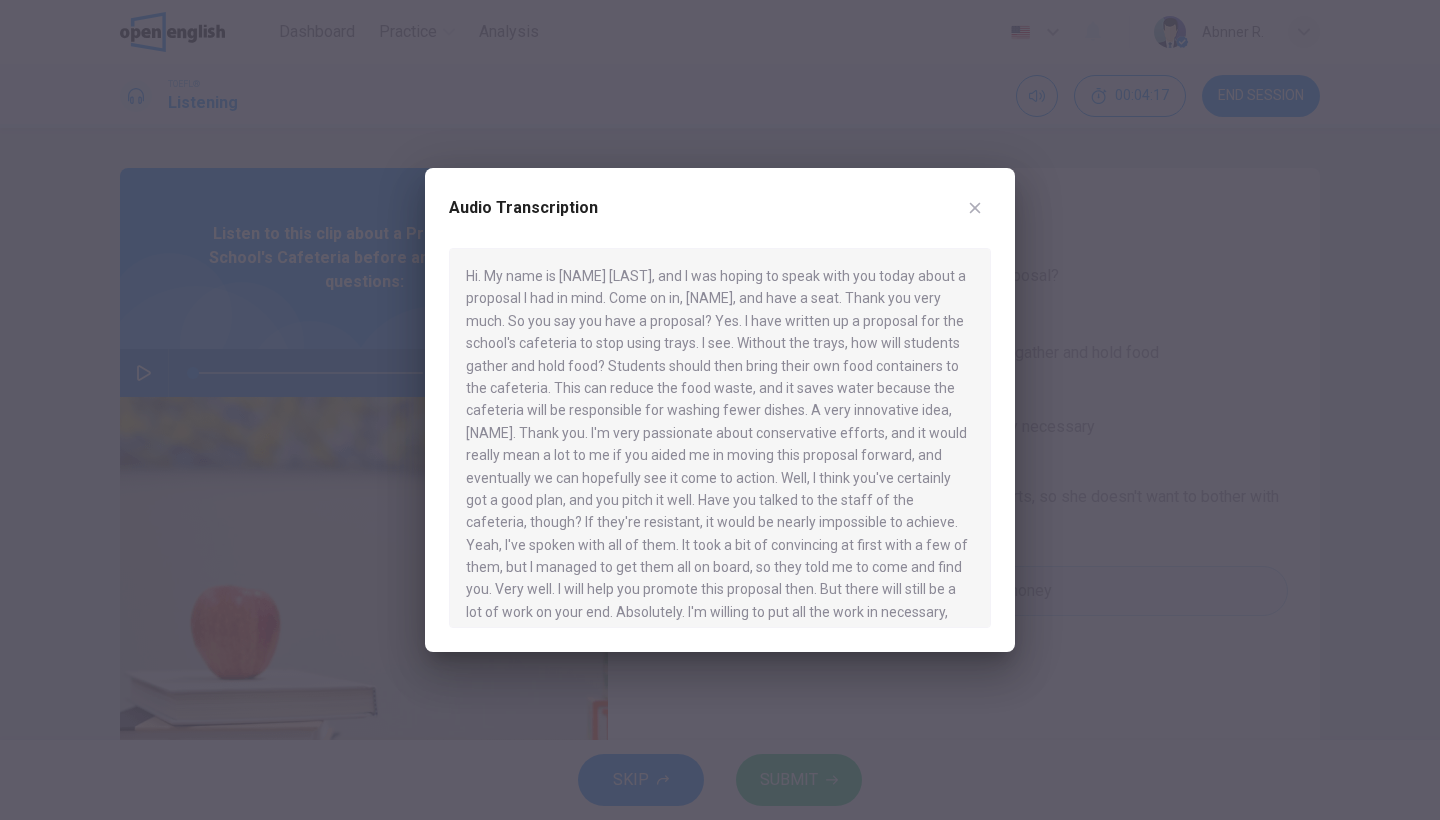 click at bounding box center (720, 410) 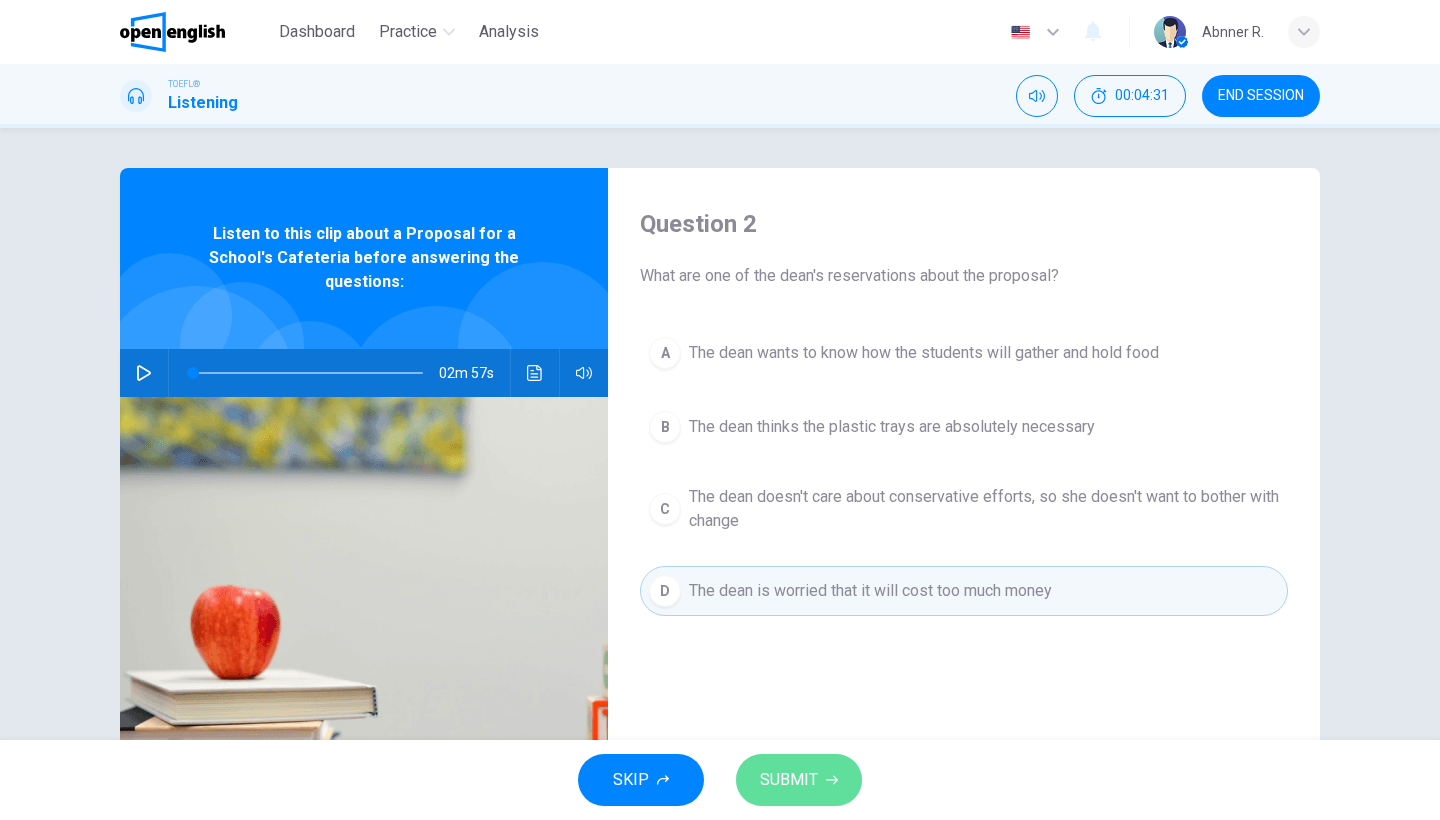 click on "SUBMIT" at bounding box center (789, 780) 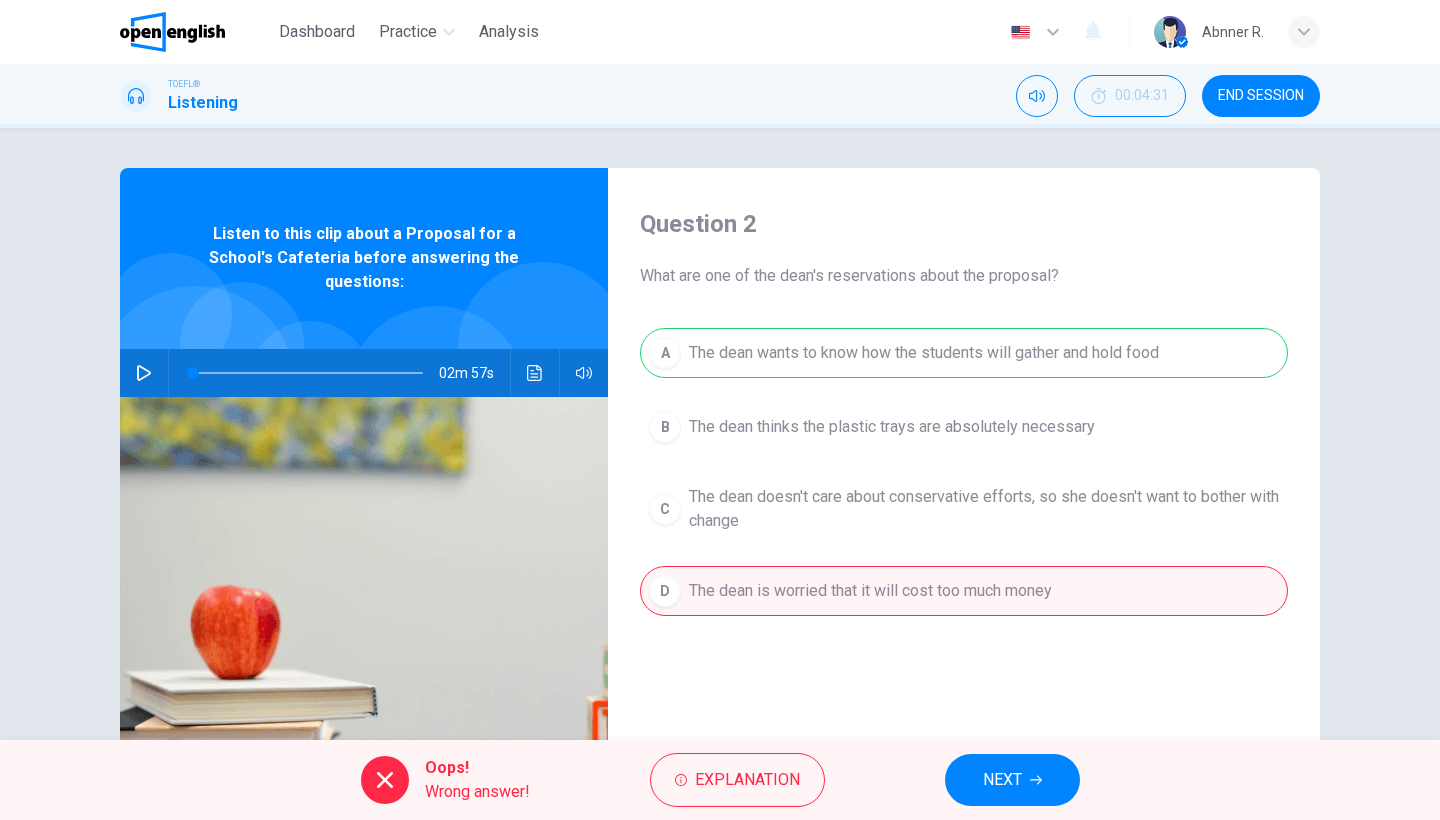 click on "NEXT" at bounding box center [1002, 780] 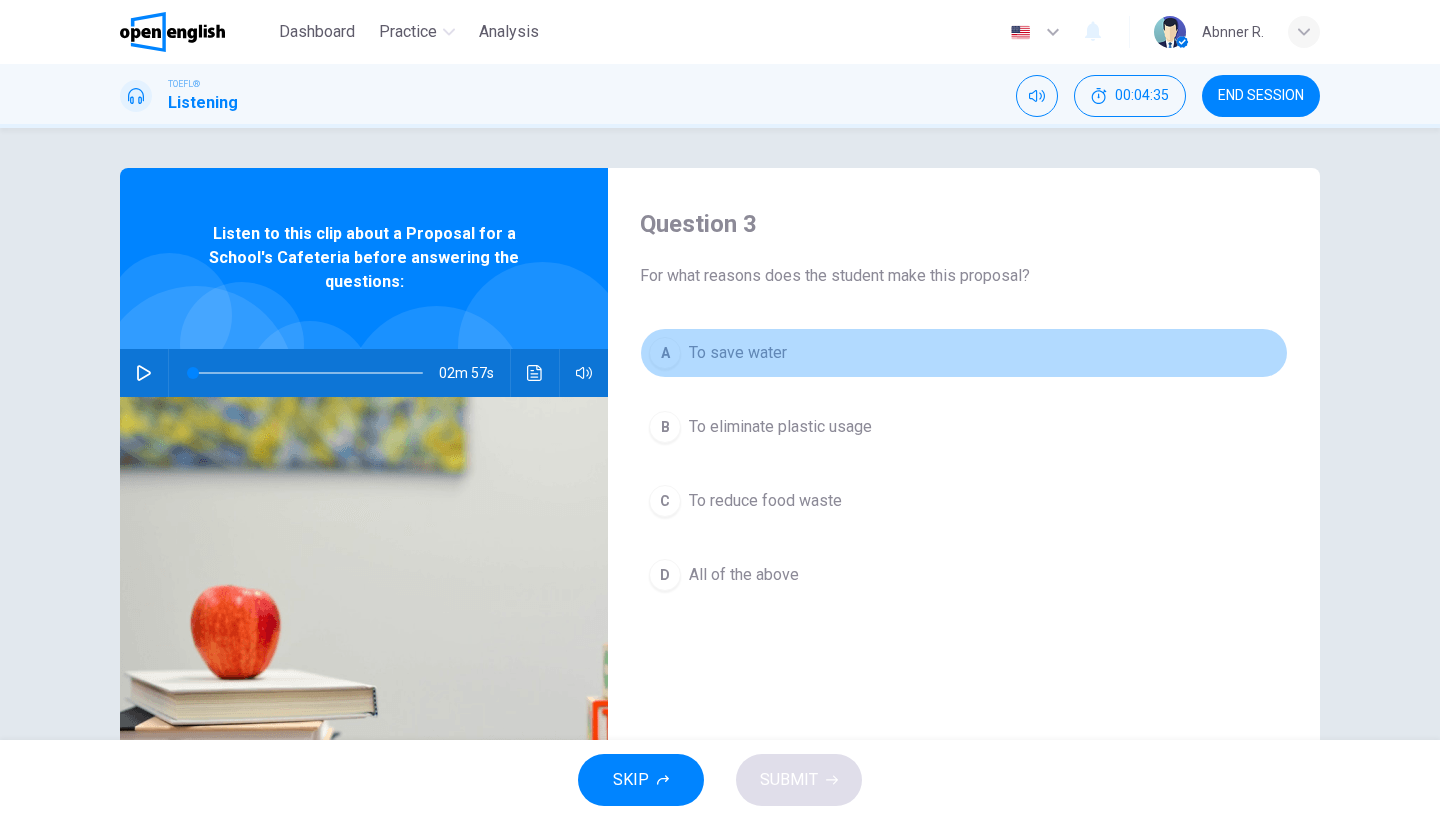 click on "To save water" at bounding box center (738, 353) 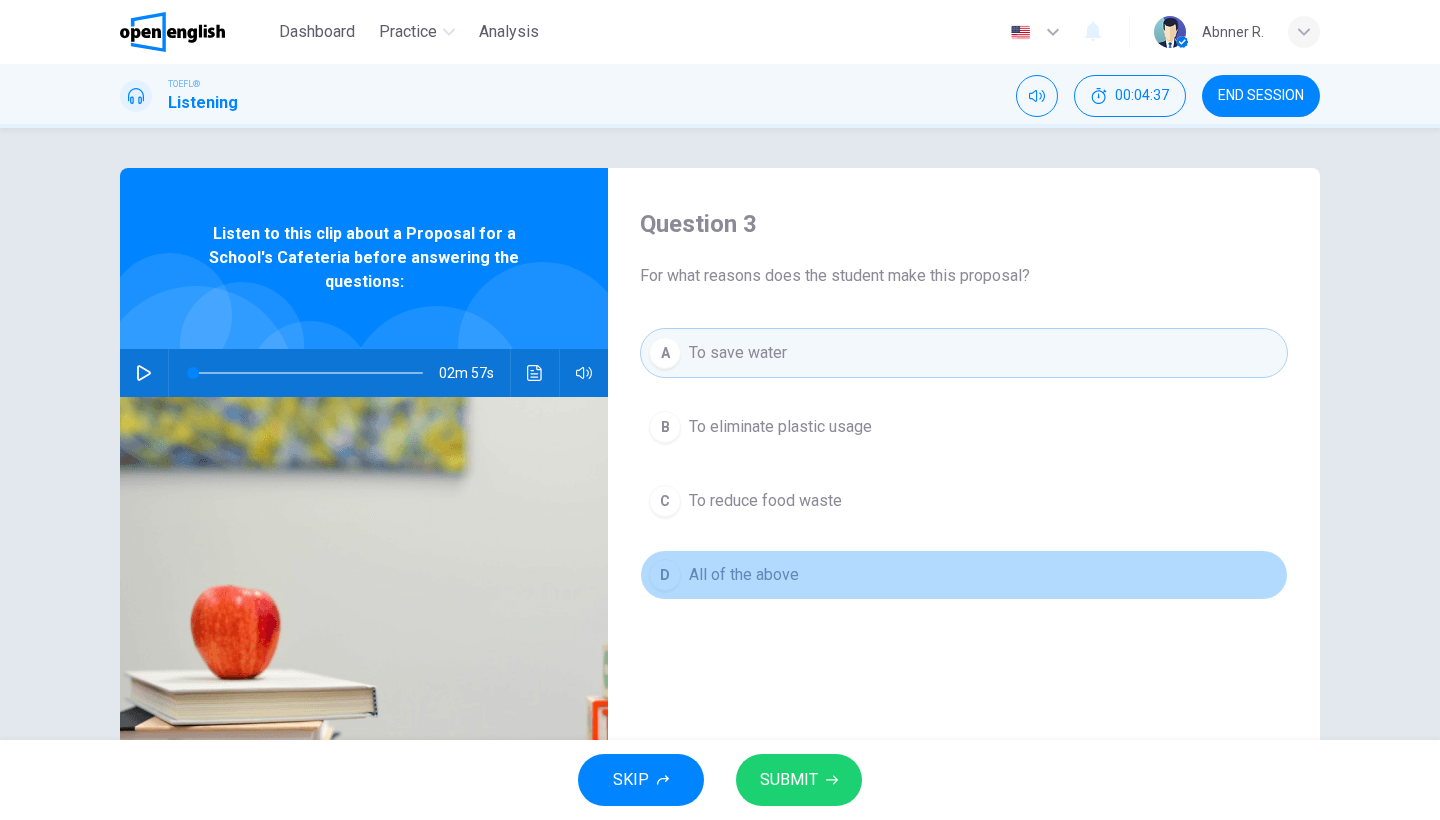 click on "All of the above" at bounding box center (780, 427) 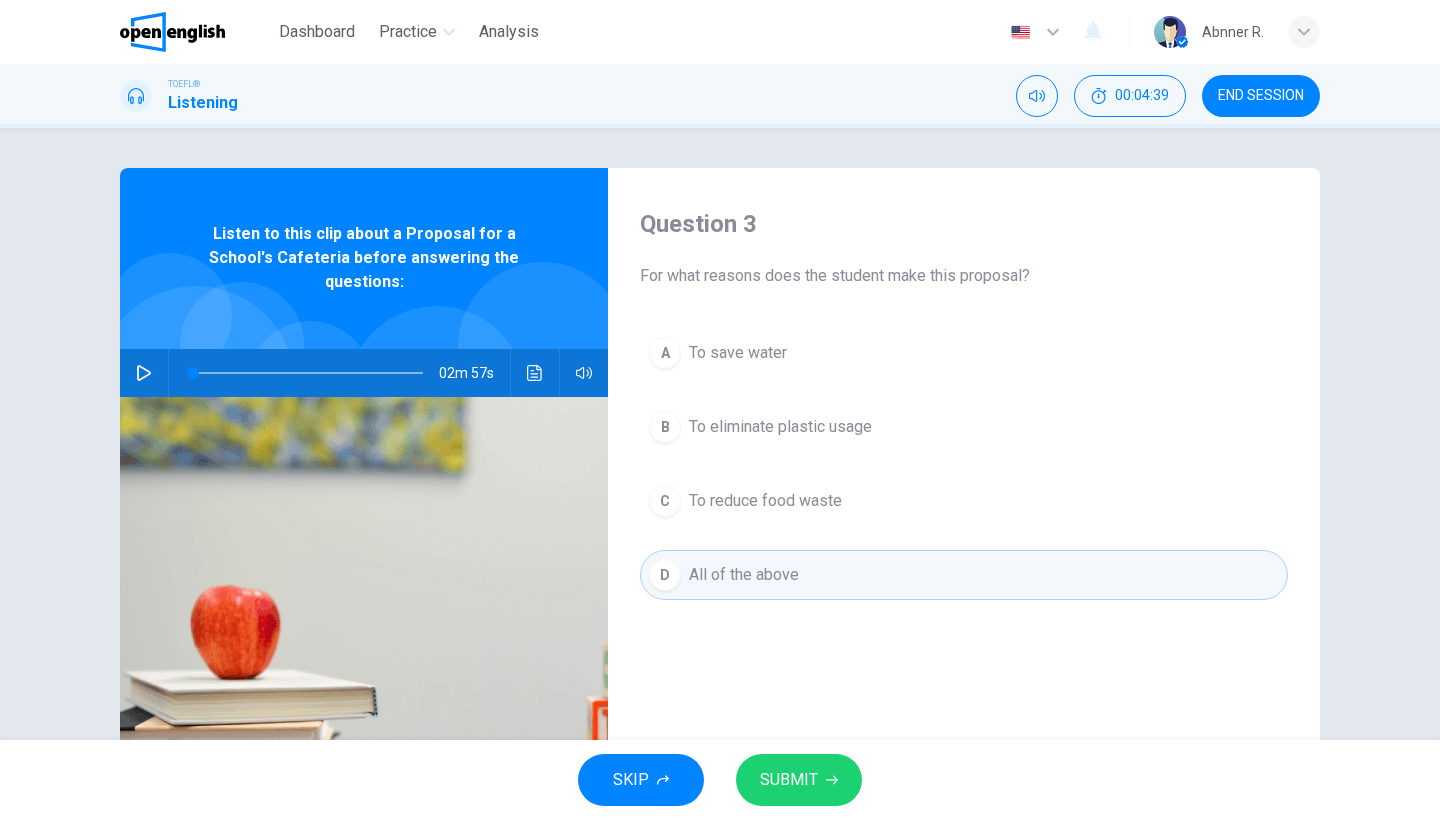 click at bounding box center [832, 780] 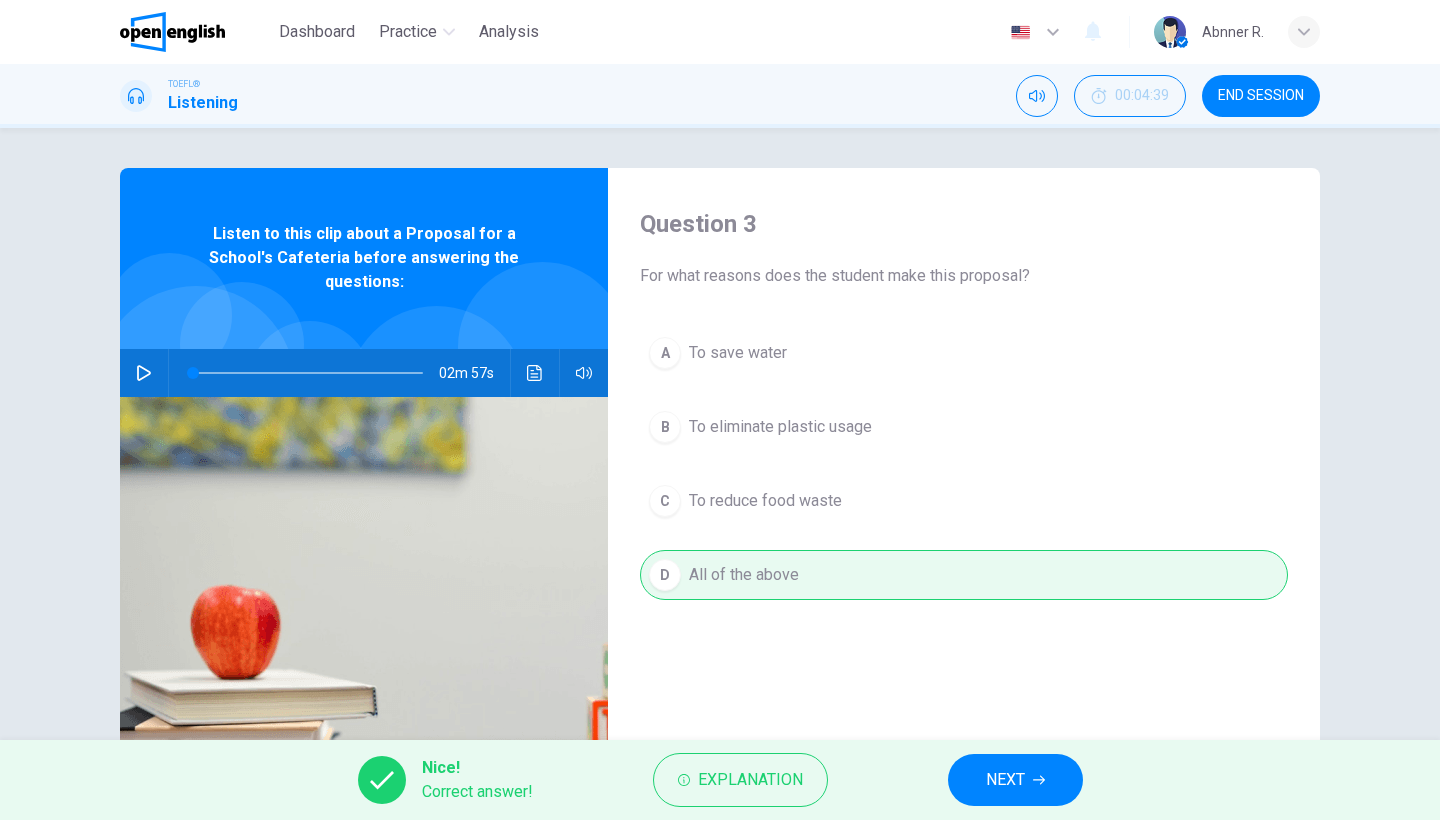 click on "NEXT" at bounding box center [1005, 780] 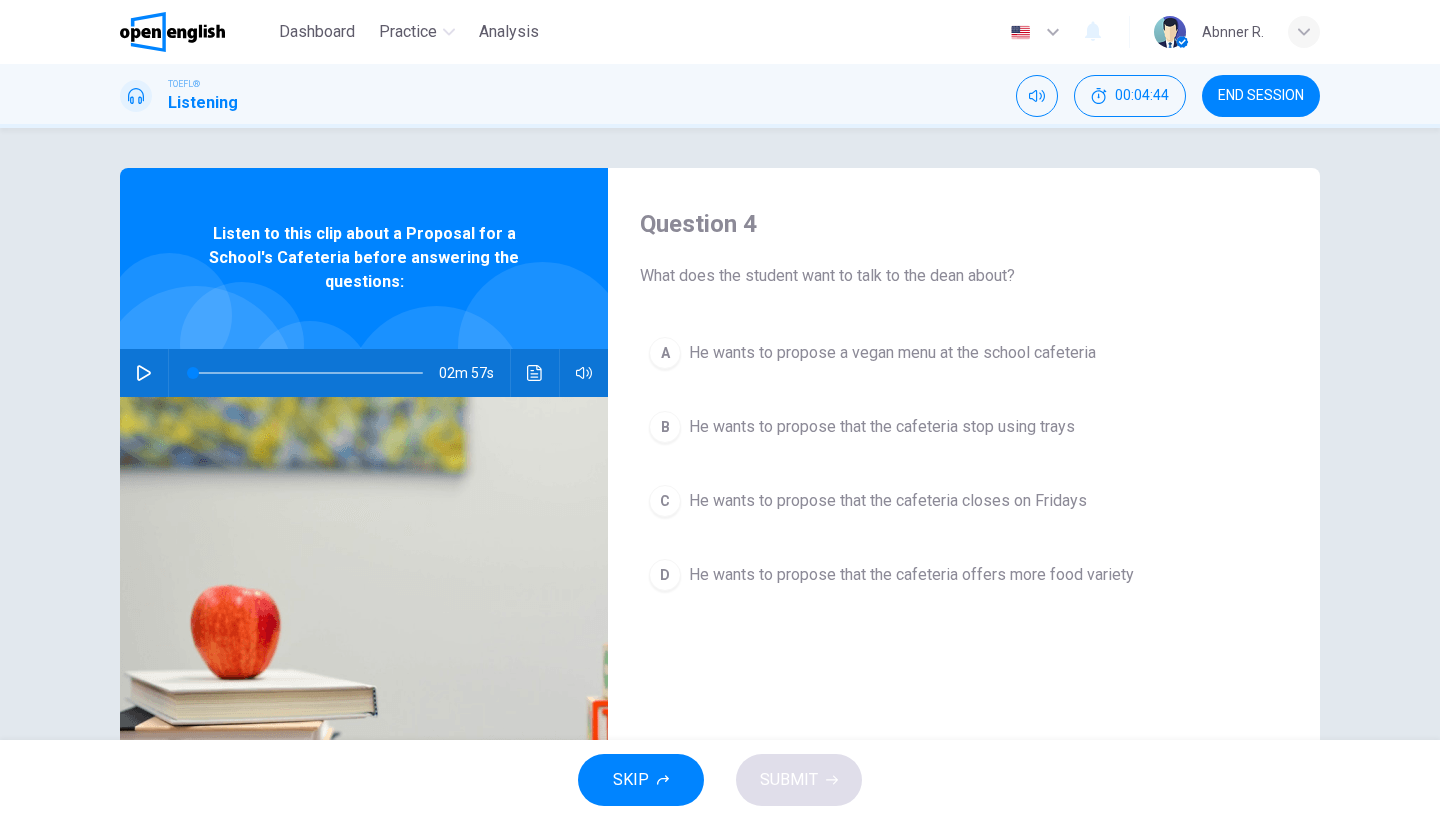 click on "He wants to propose that the cafeteria stop using trays" at bounding box center [892, 353] 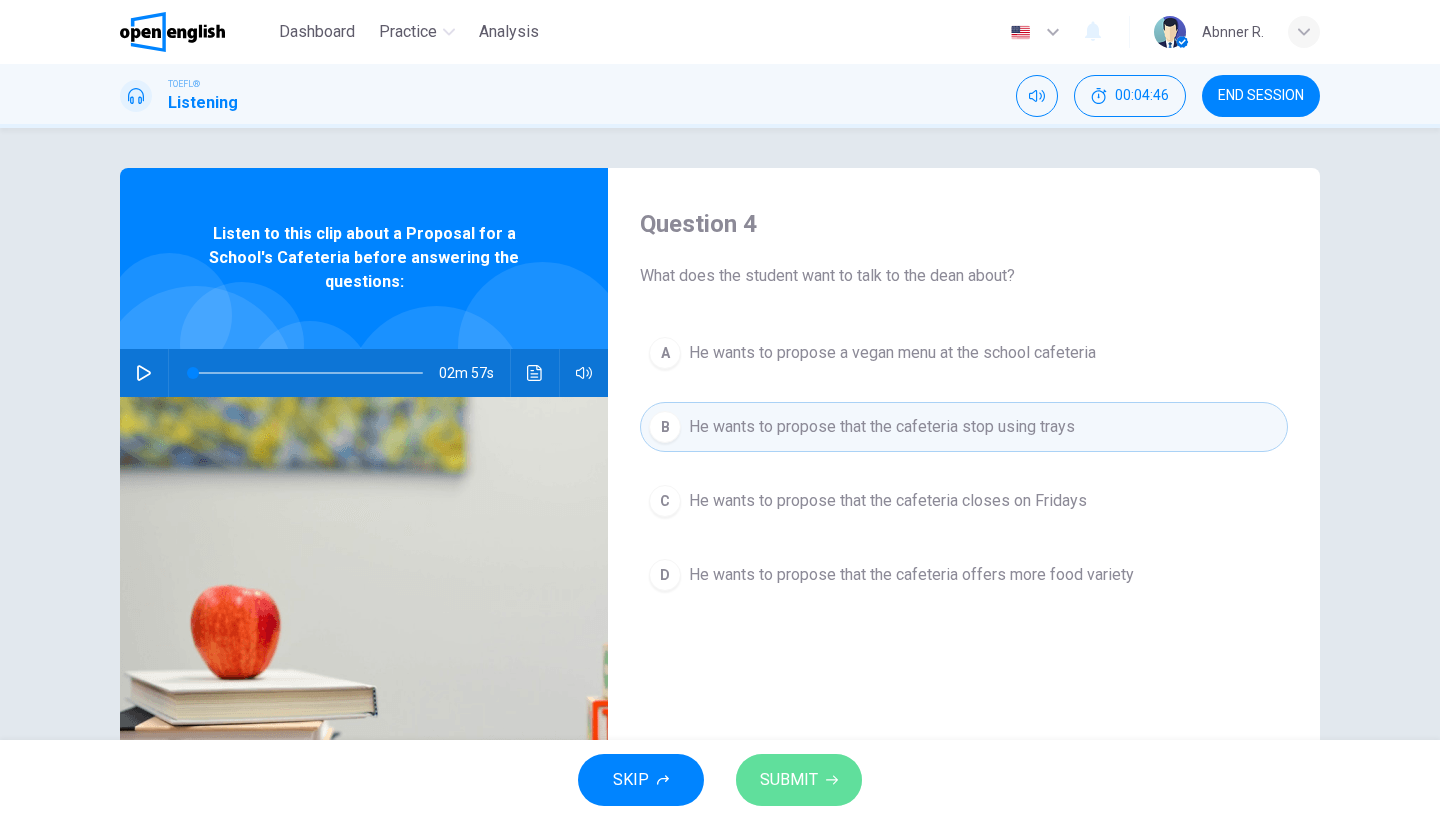 click on "SUBMIT" at bounding box center (789, 780) 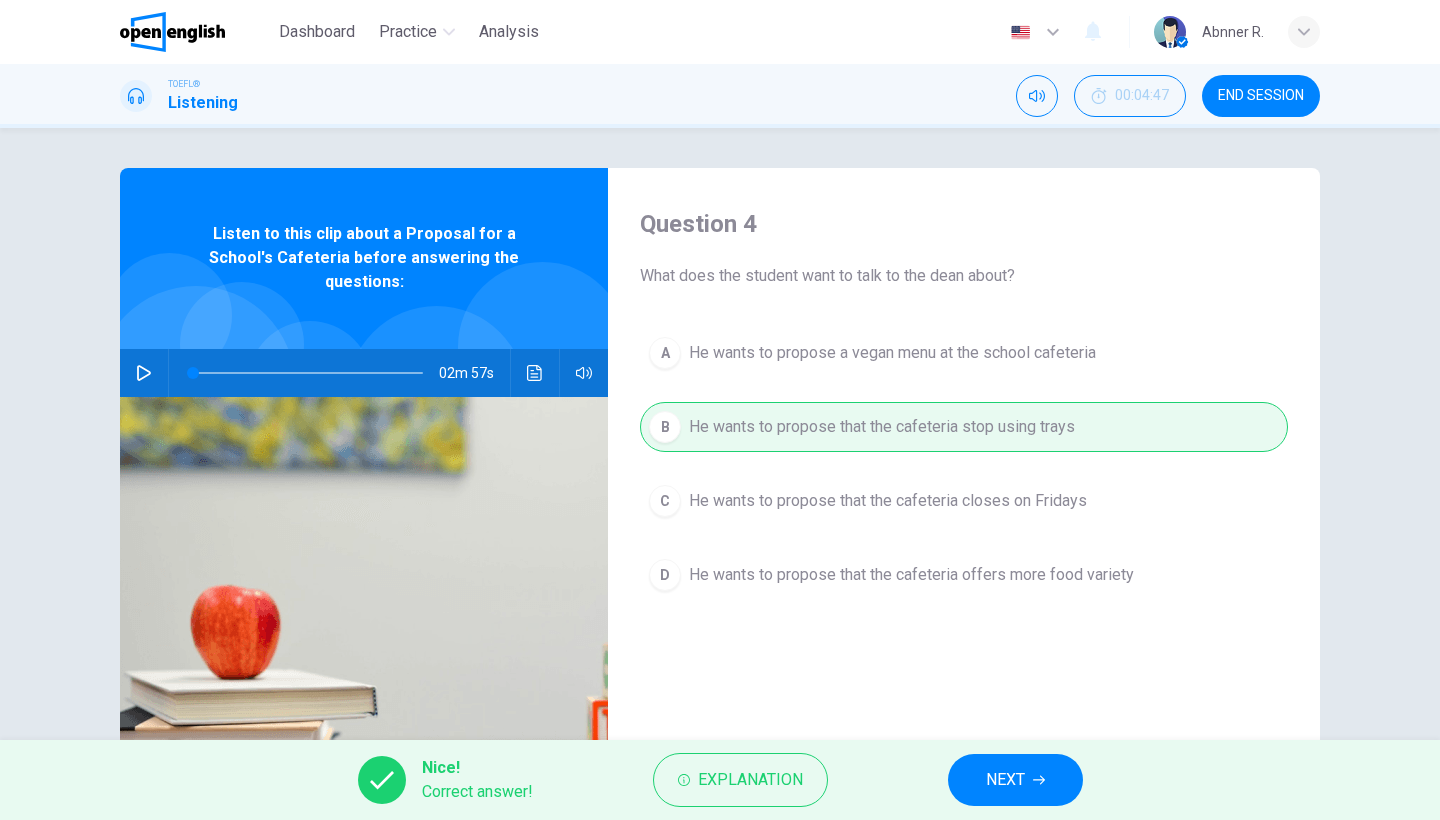 click on "NEXT" at bounding box center [1015, 780] 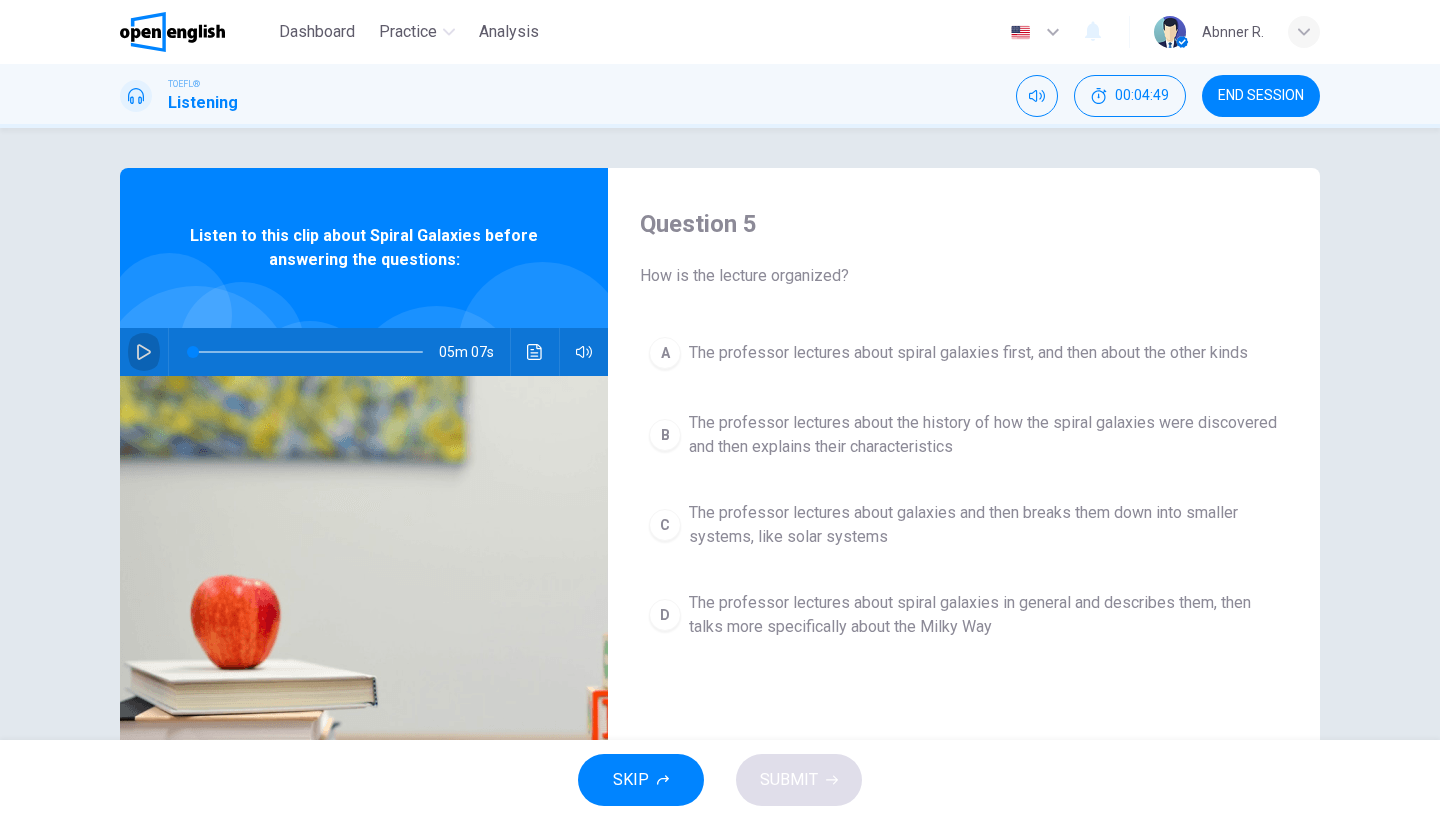 click at bounding box center [144, 352] 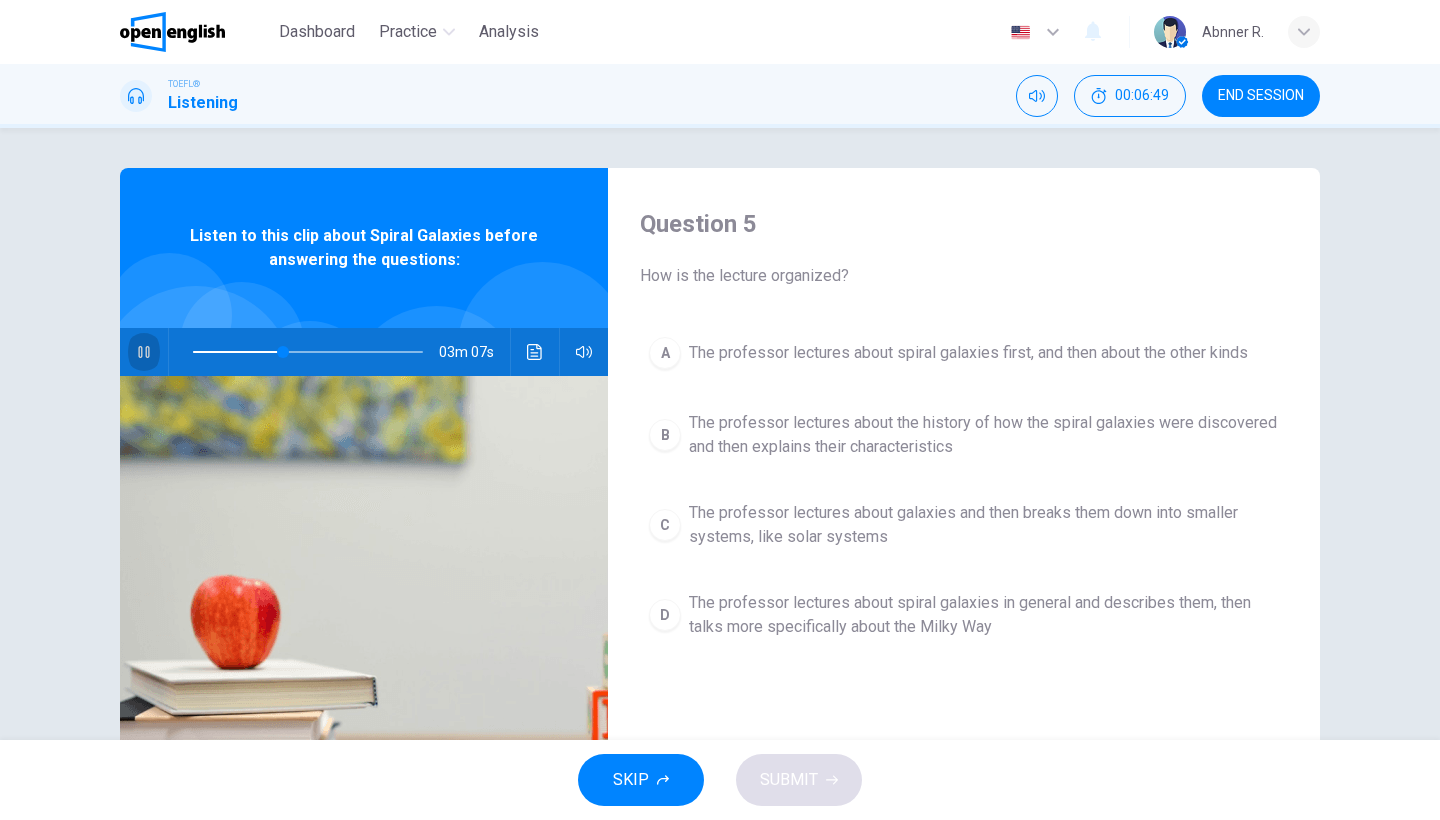 click at bounding box center (143, 352) 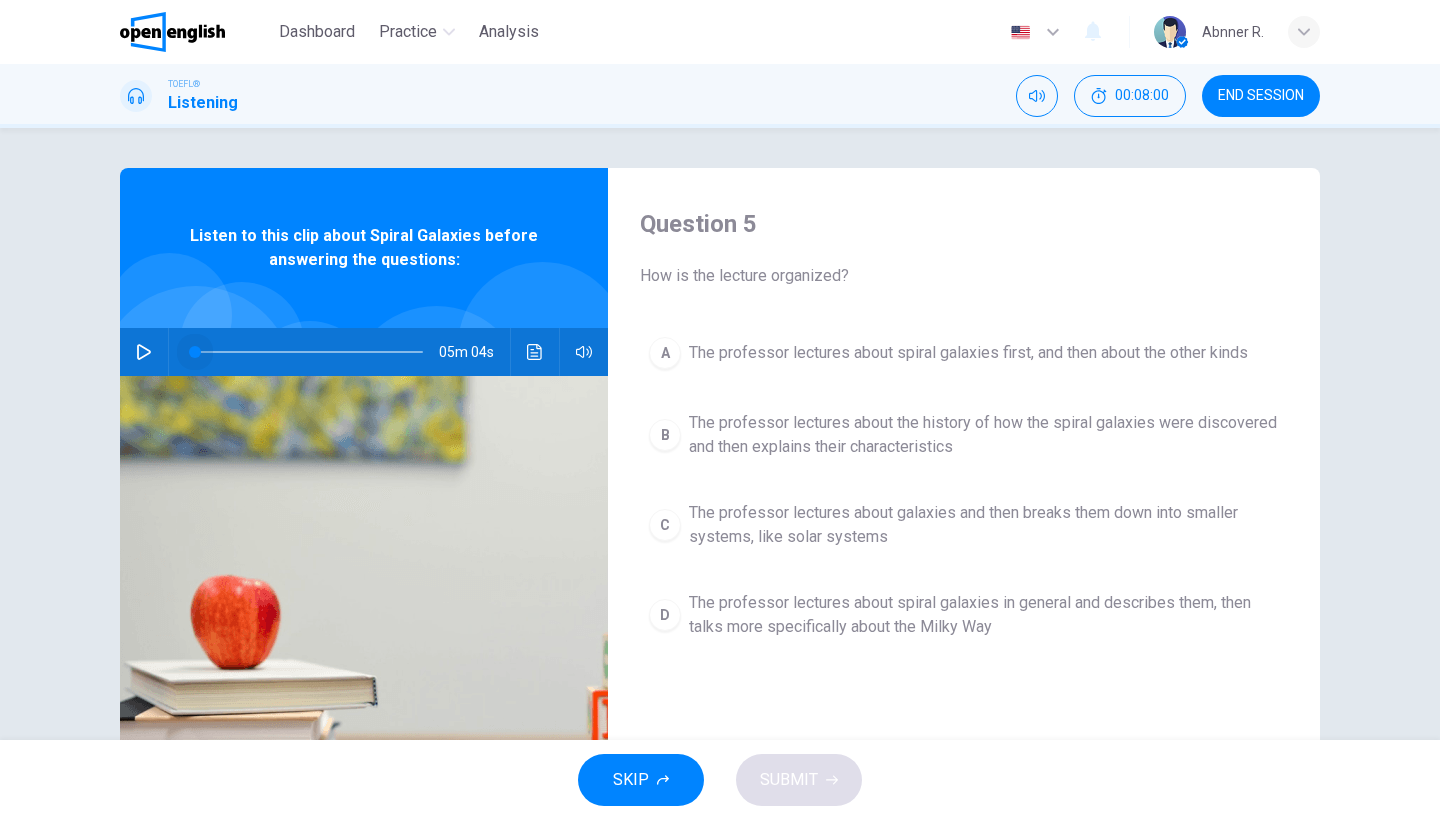 click at bounding box center [308, 352] 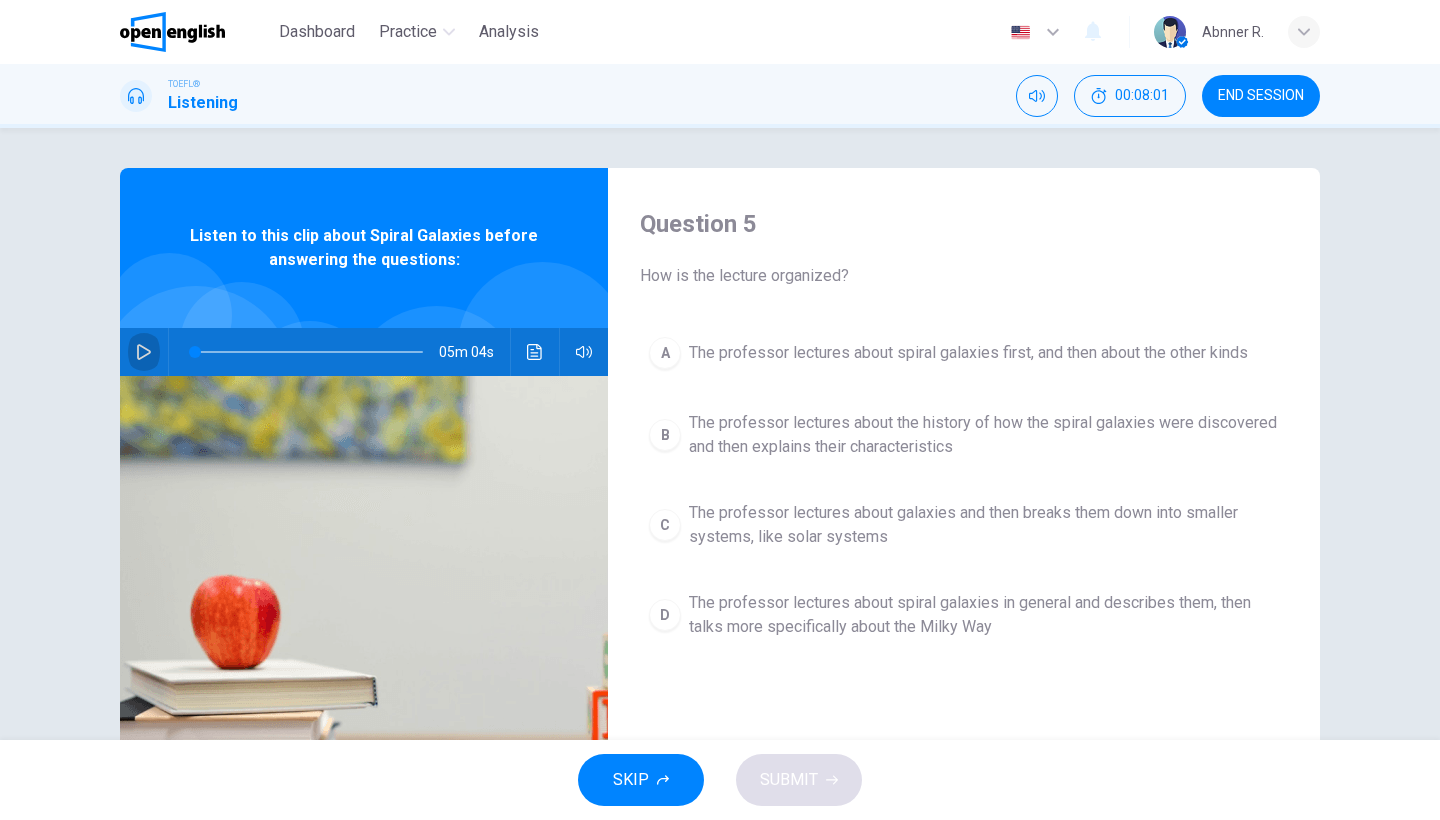 click at bounding box center (144, 352) 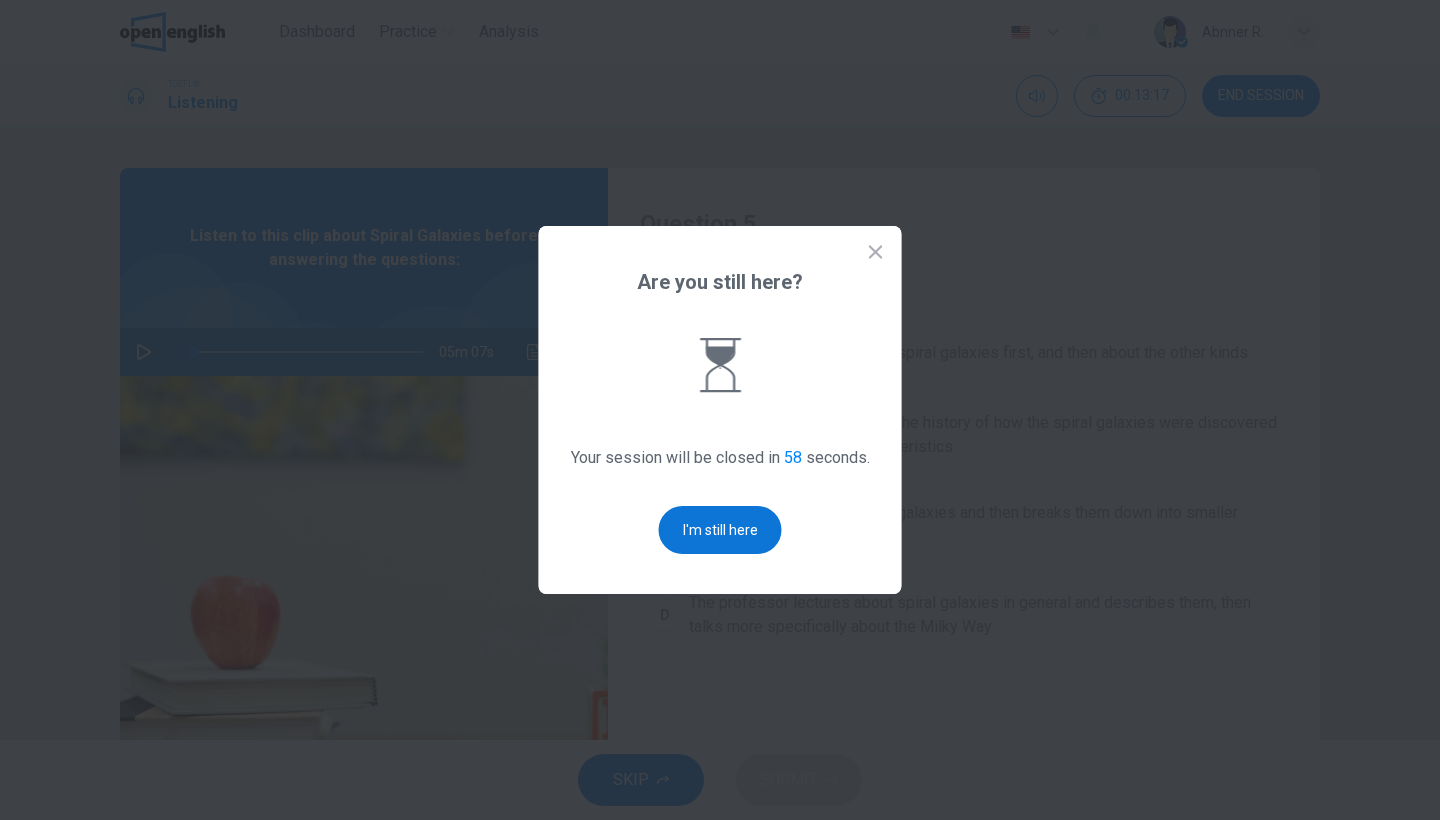 click on "I'm still here" at bounding box center [720, 530] 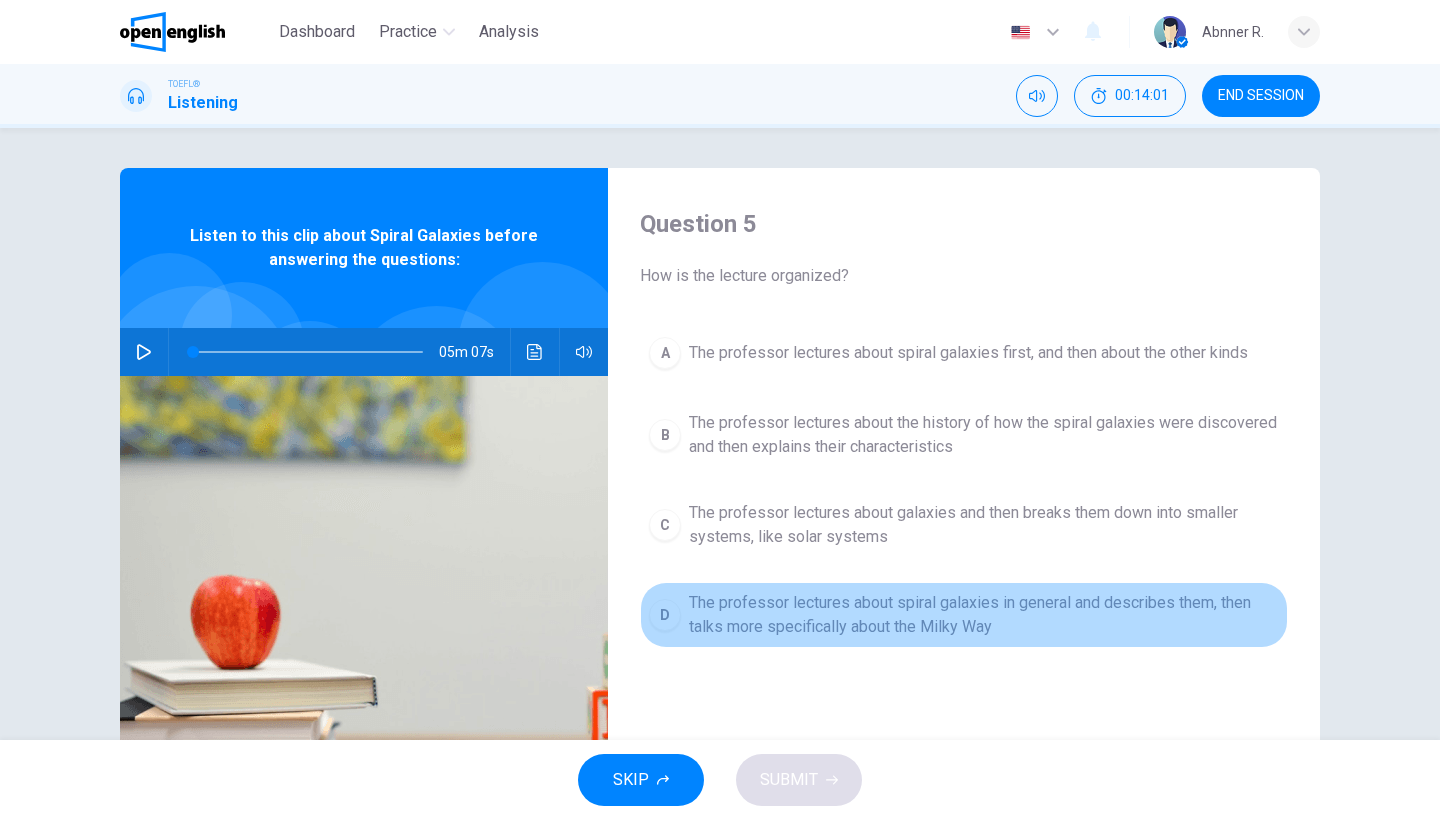 click on "The professor lectures about spiral galaxies in general and describes them, then talks more specifically about the Milky Way" at bounding box center [968, 353] 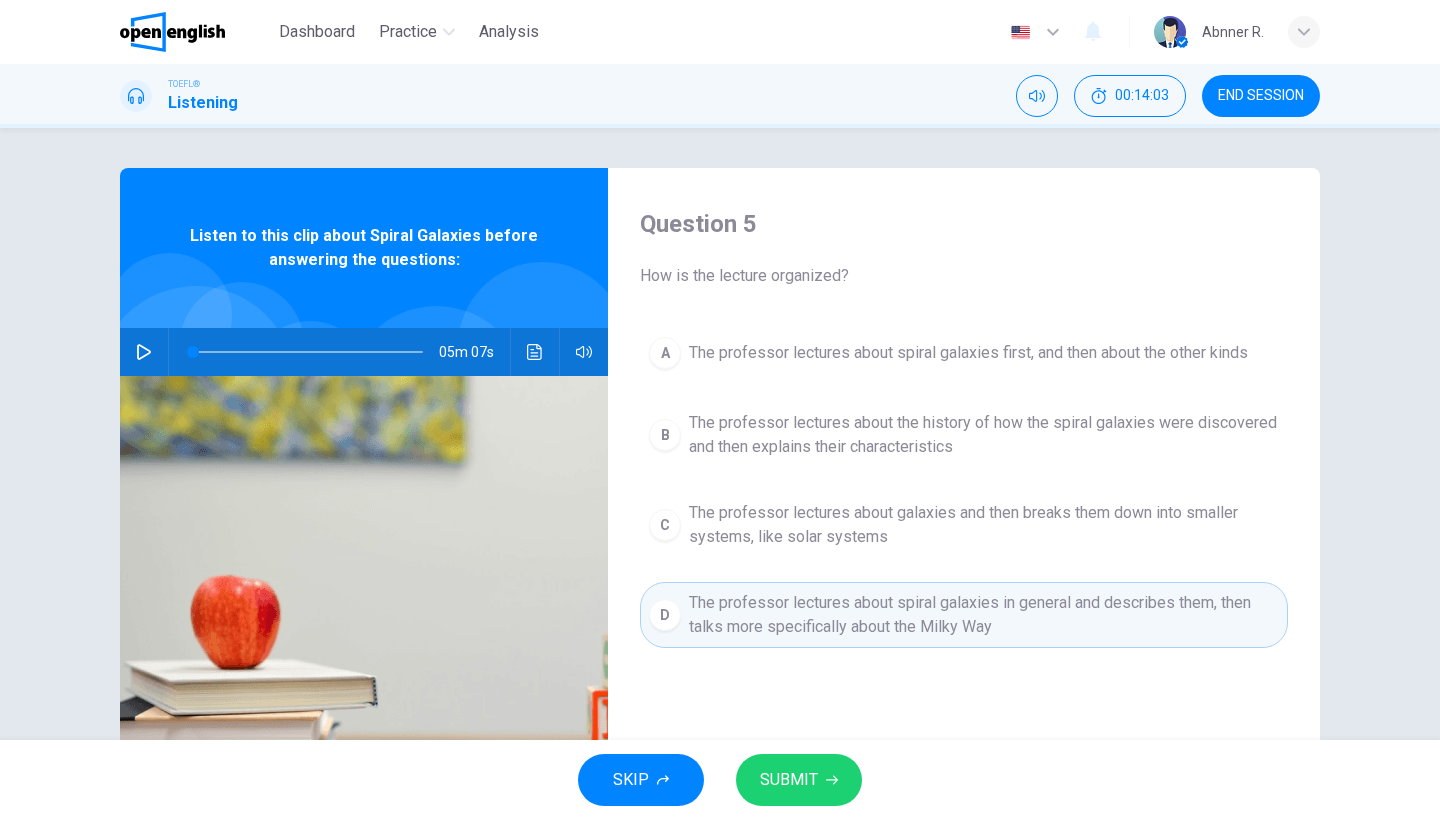click on "SUBMIT" at bounding box center (799, 780) 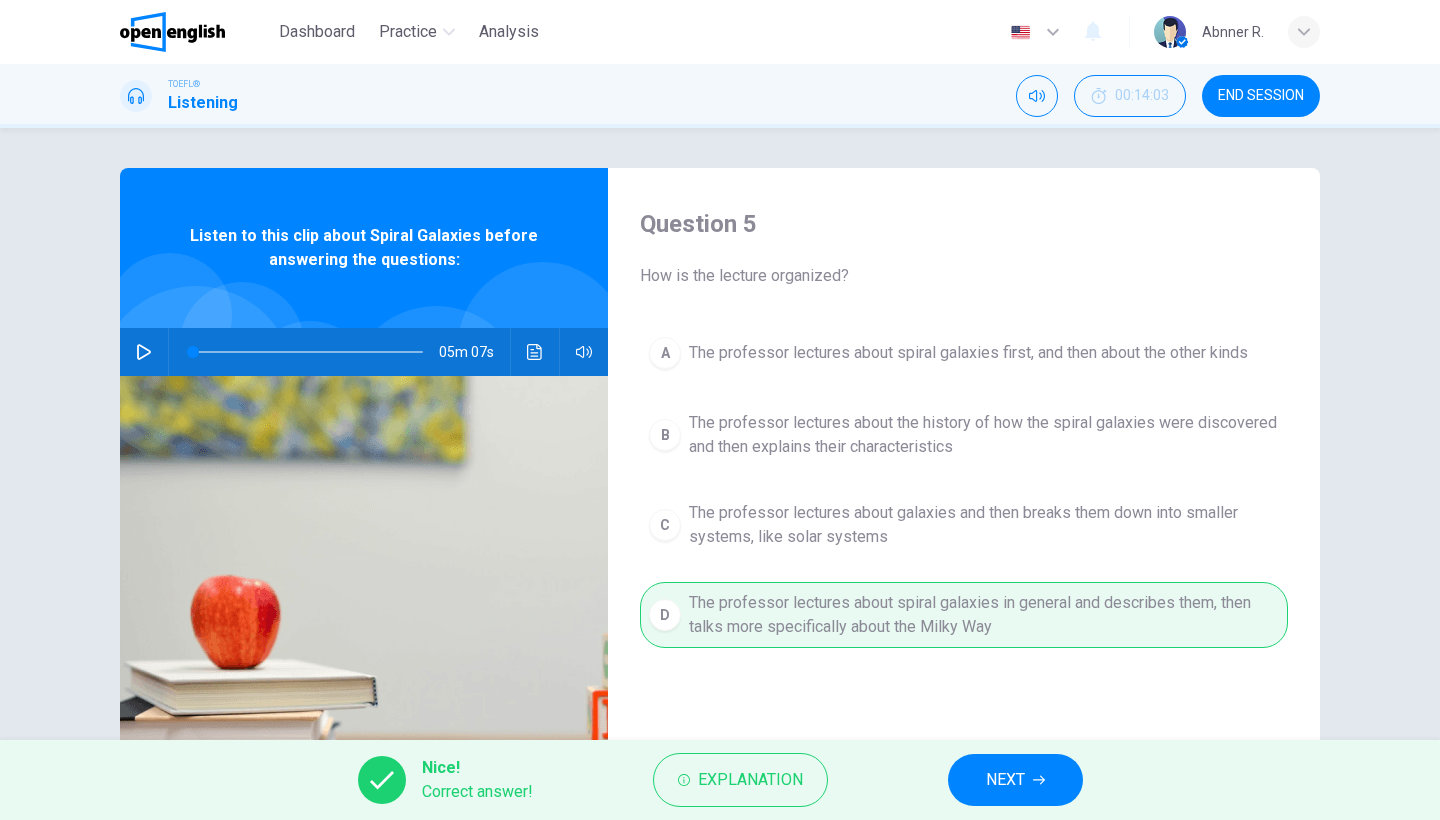 click on "NEXT" at bounding box center [1005, 780] 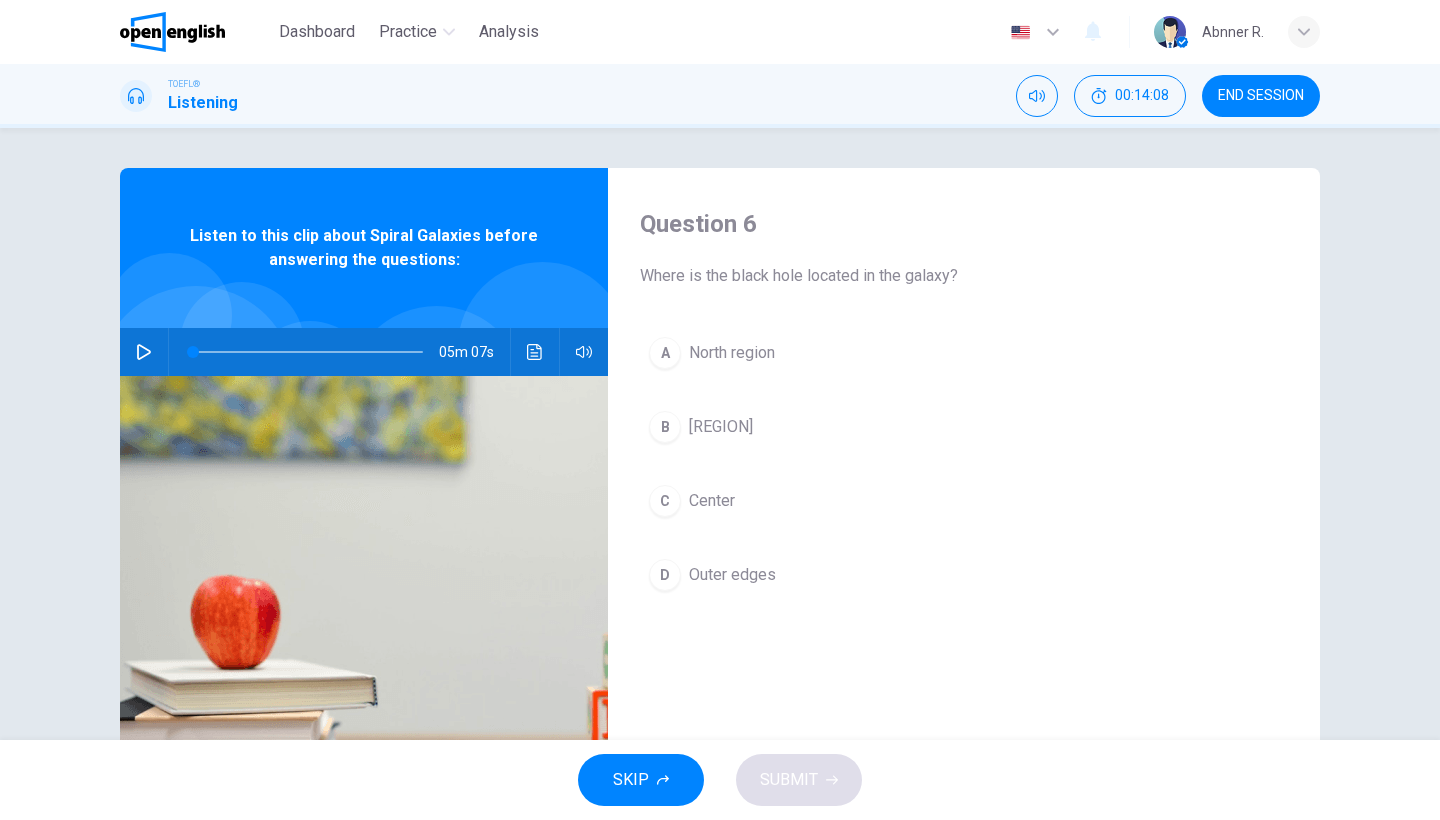 click on "A North region B South Region C Center D Outer edges" at bounding box center [964, 484] 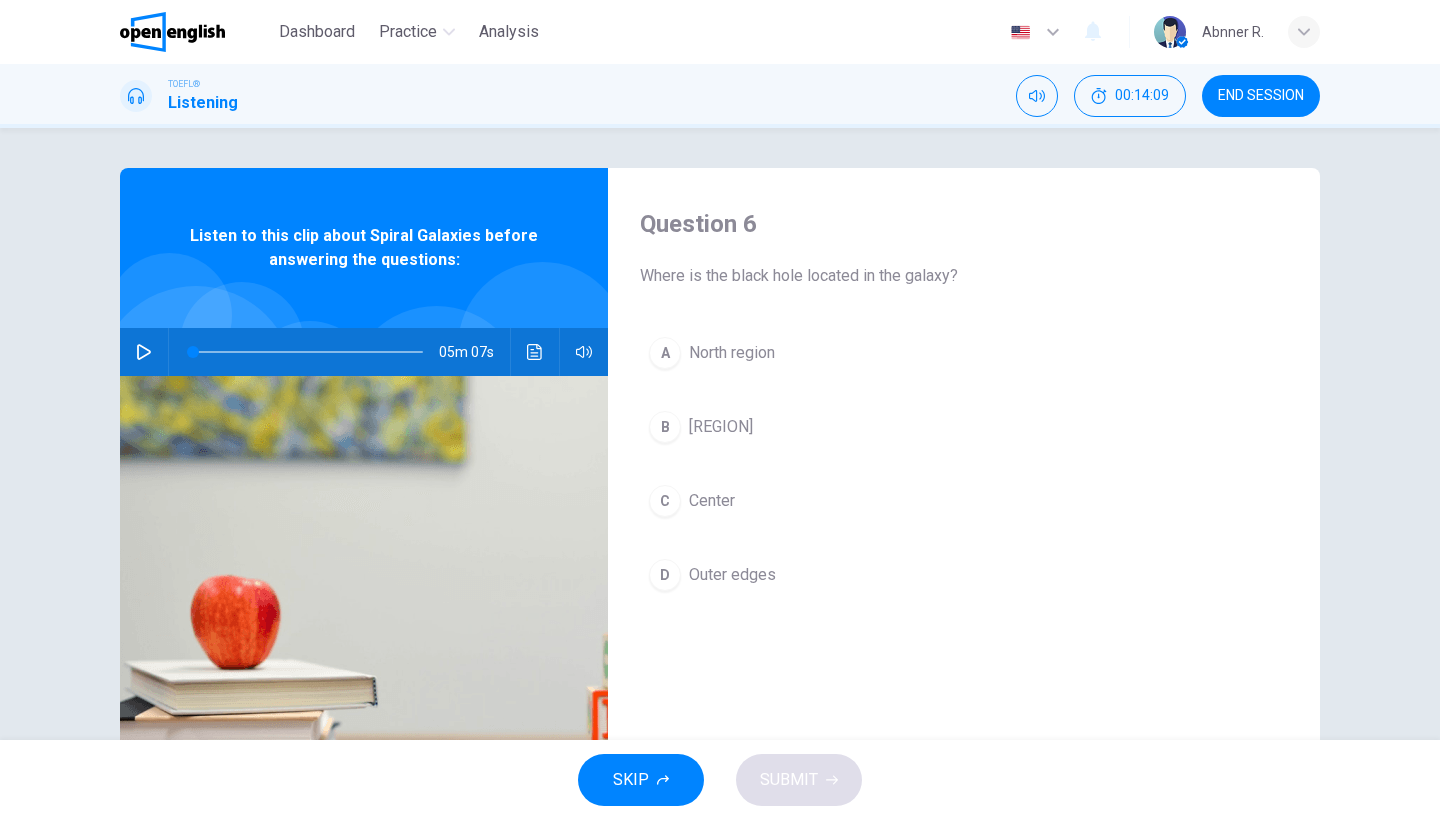 click on "Center" at bounding box center [964, 501] 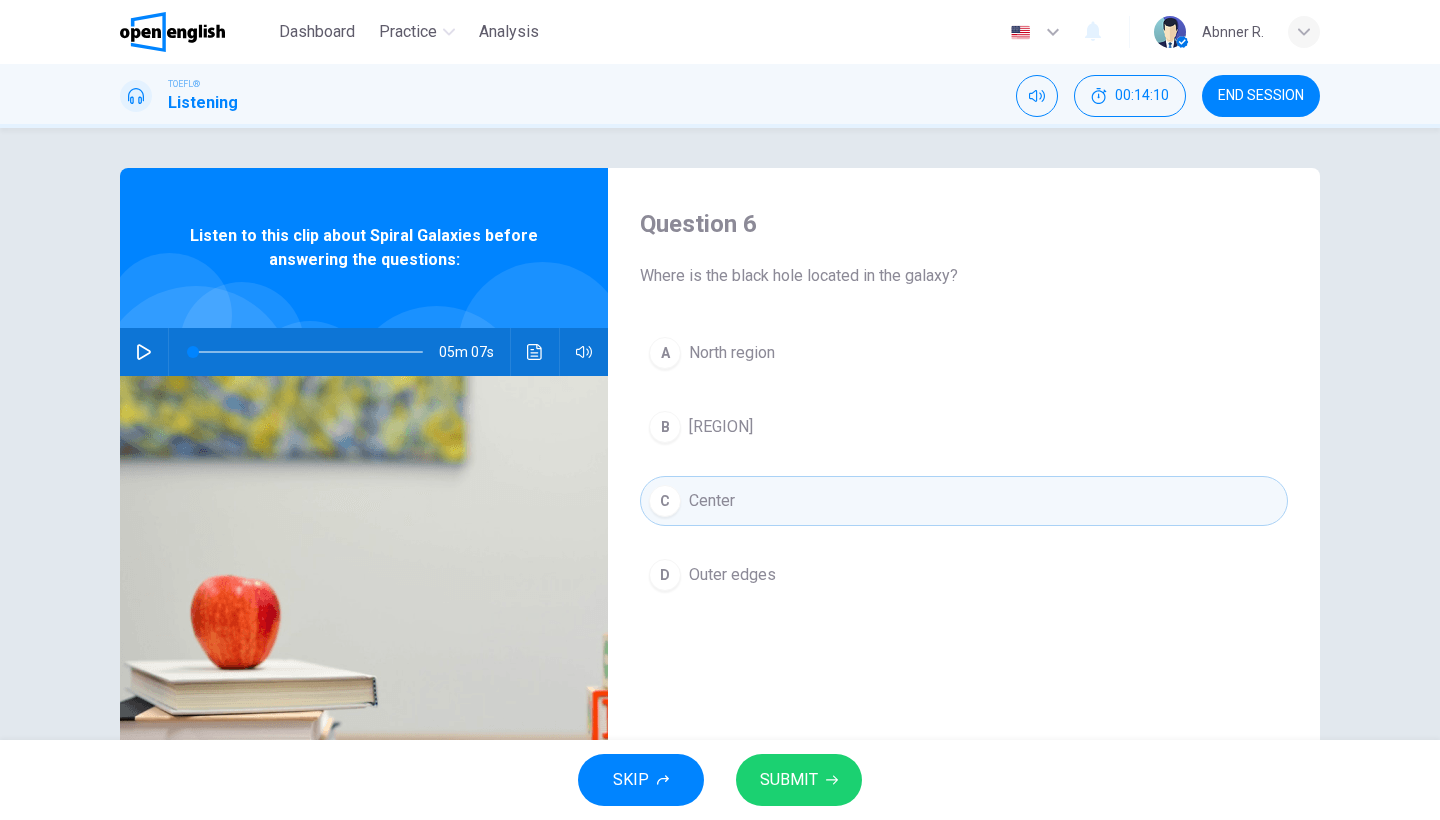 click on "SUBMIT" at bounding box center [789, 780] 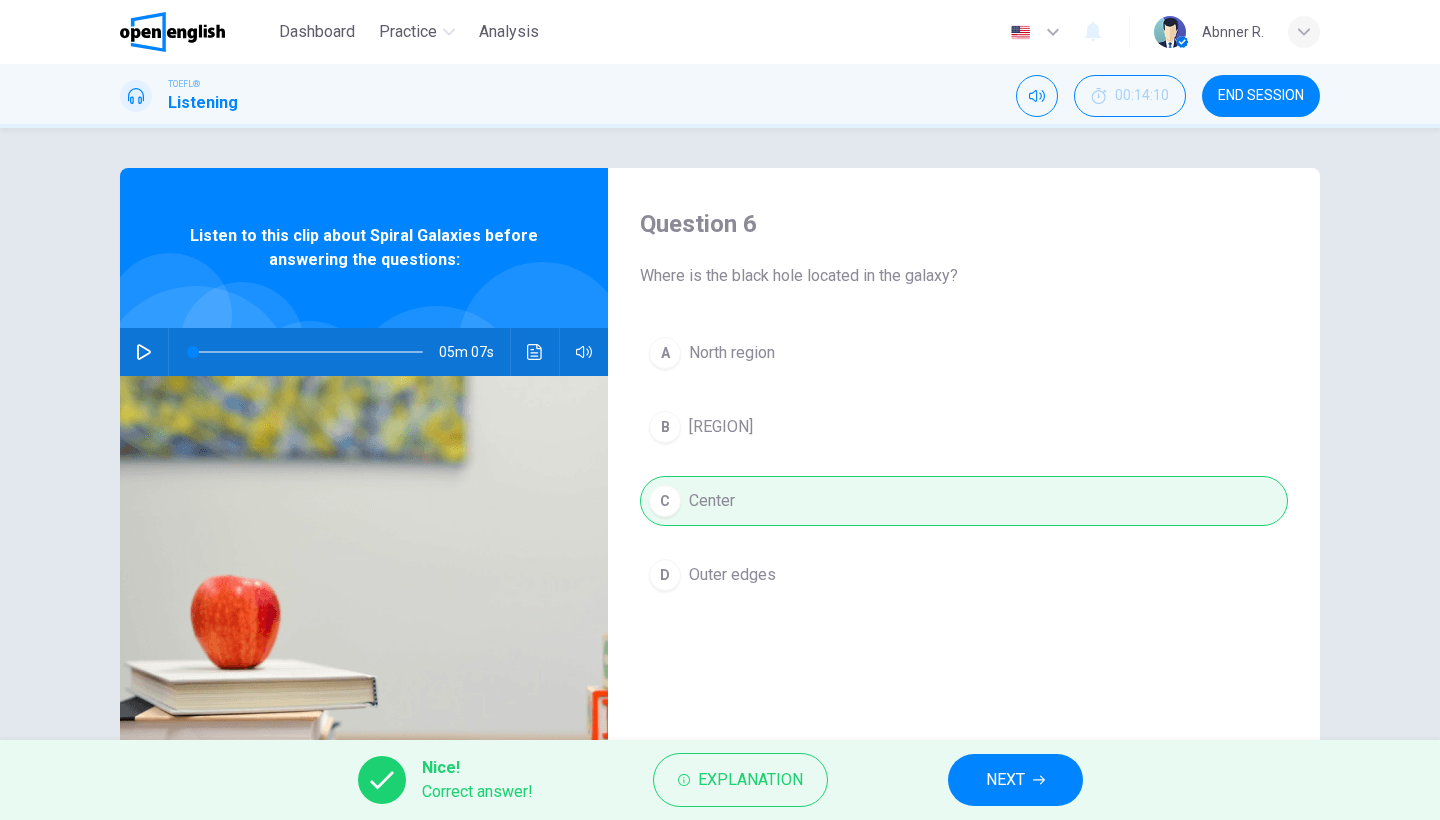 click on "NEXT" at bounding box center [1015, 780] 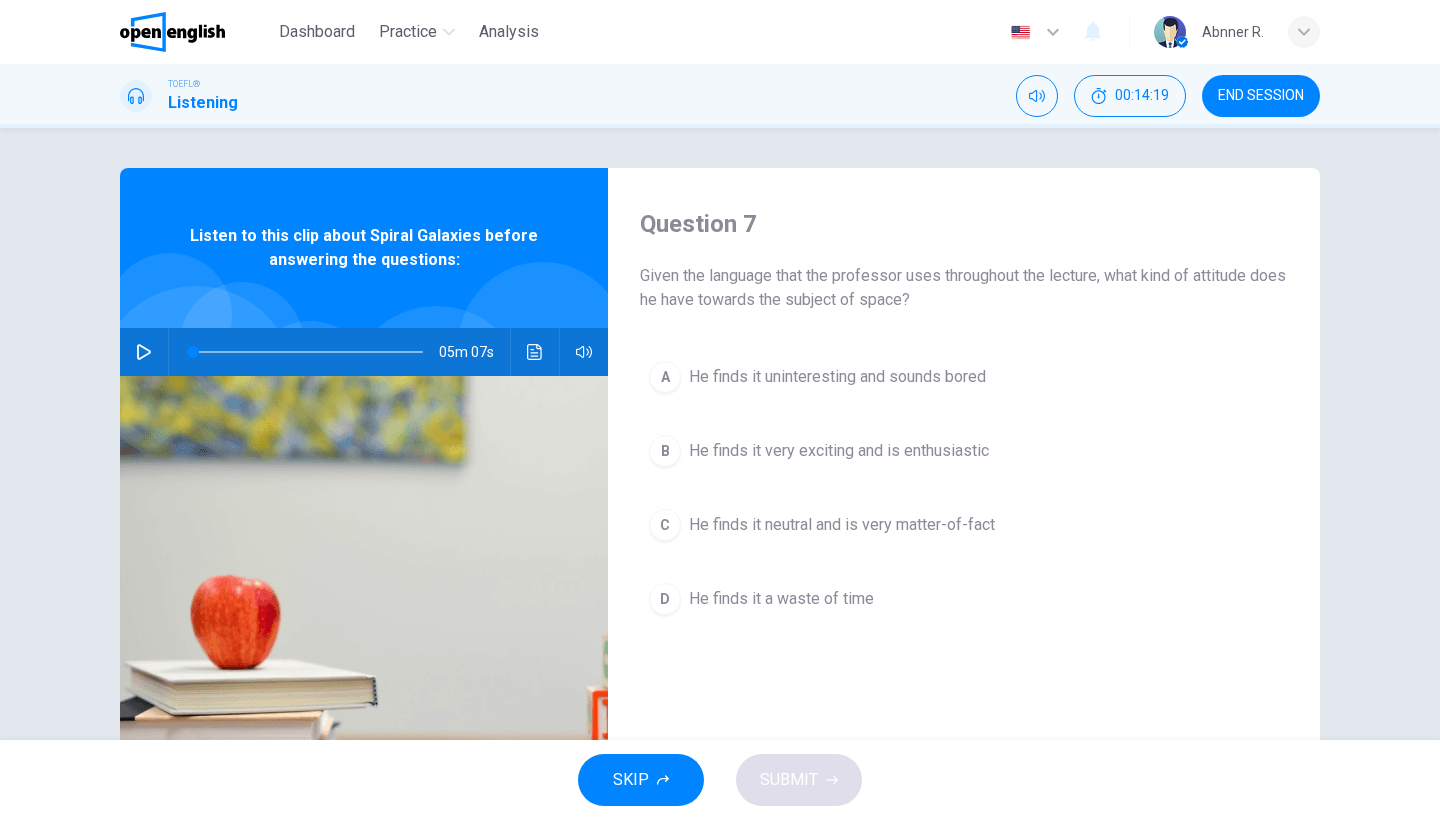 click on "He finds it very exciting and is enthusiastic" at bounding box center (837, 377) 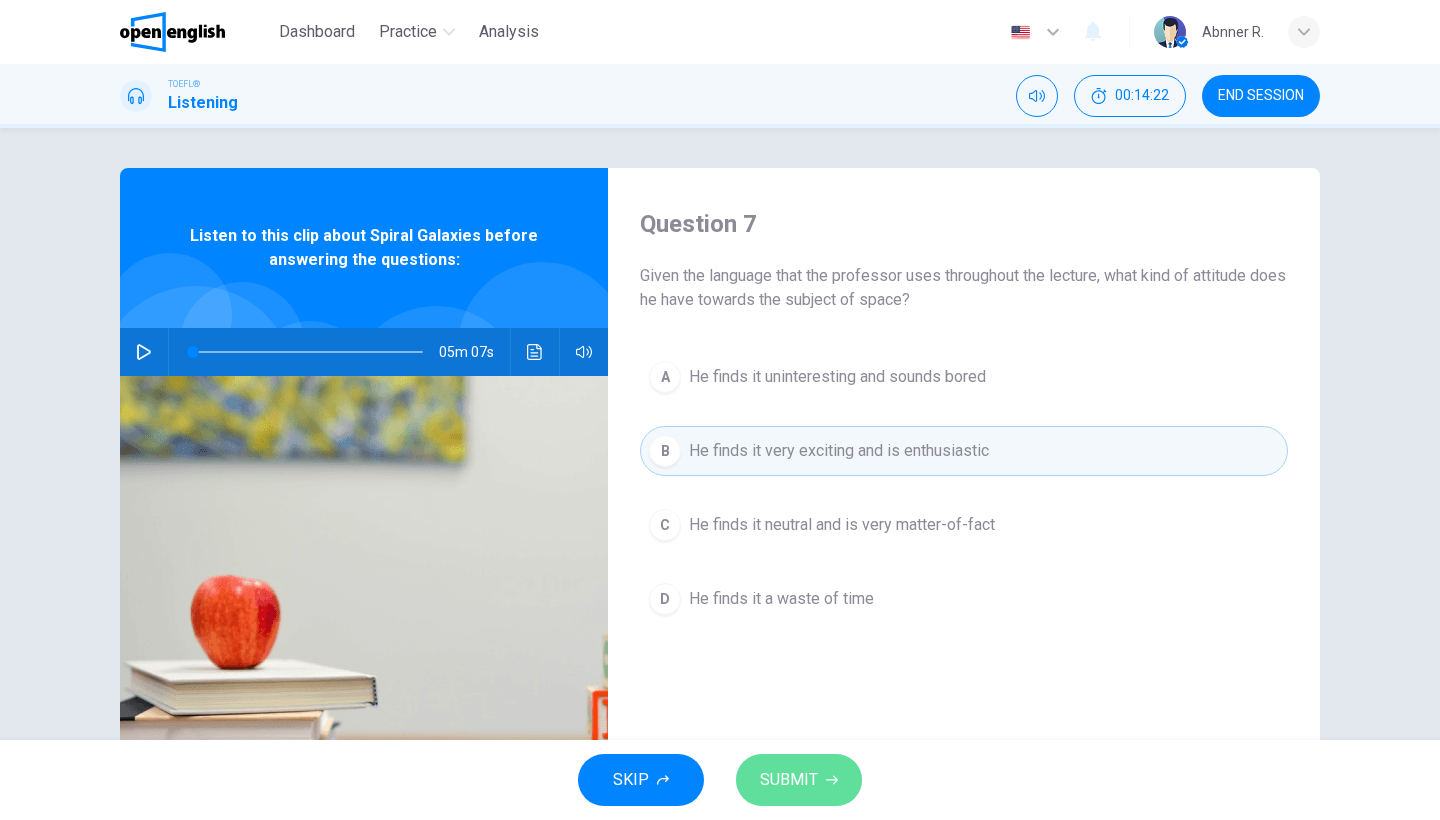 click on "SUBMIT" at bounding box center (799, 780) 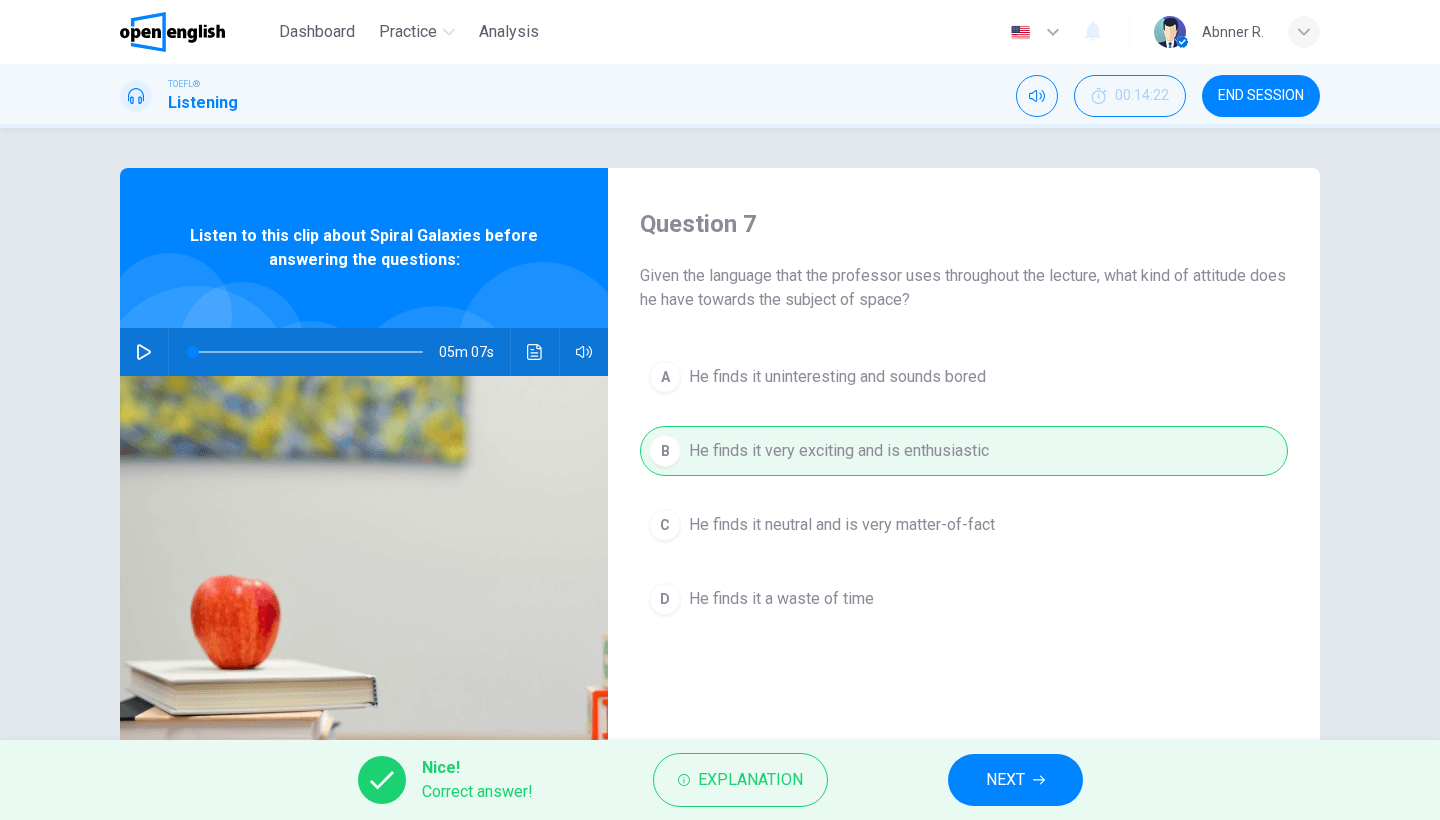 click on "NEXT" at bounding box center [1005, 780] 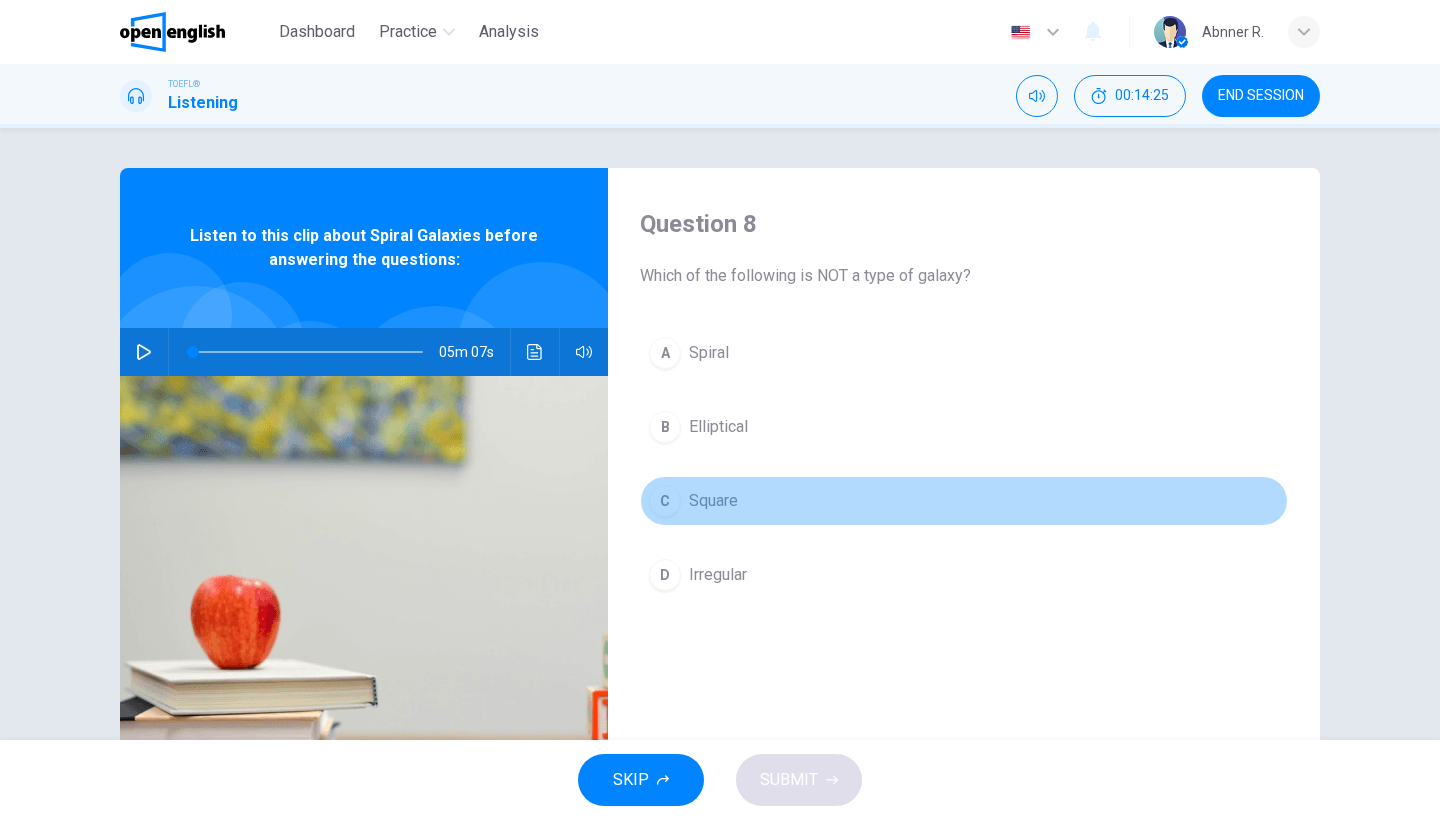 click on "C Square" at bounding box center (964, 501) 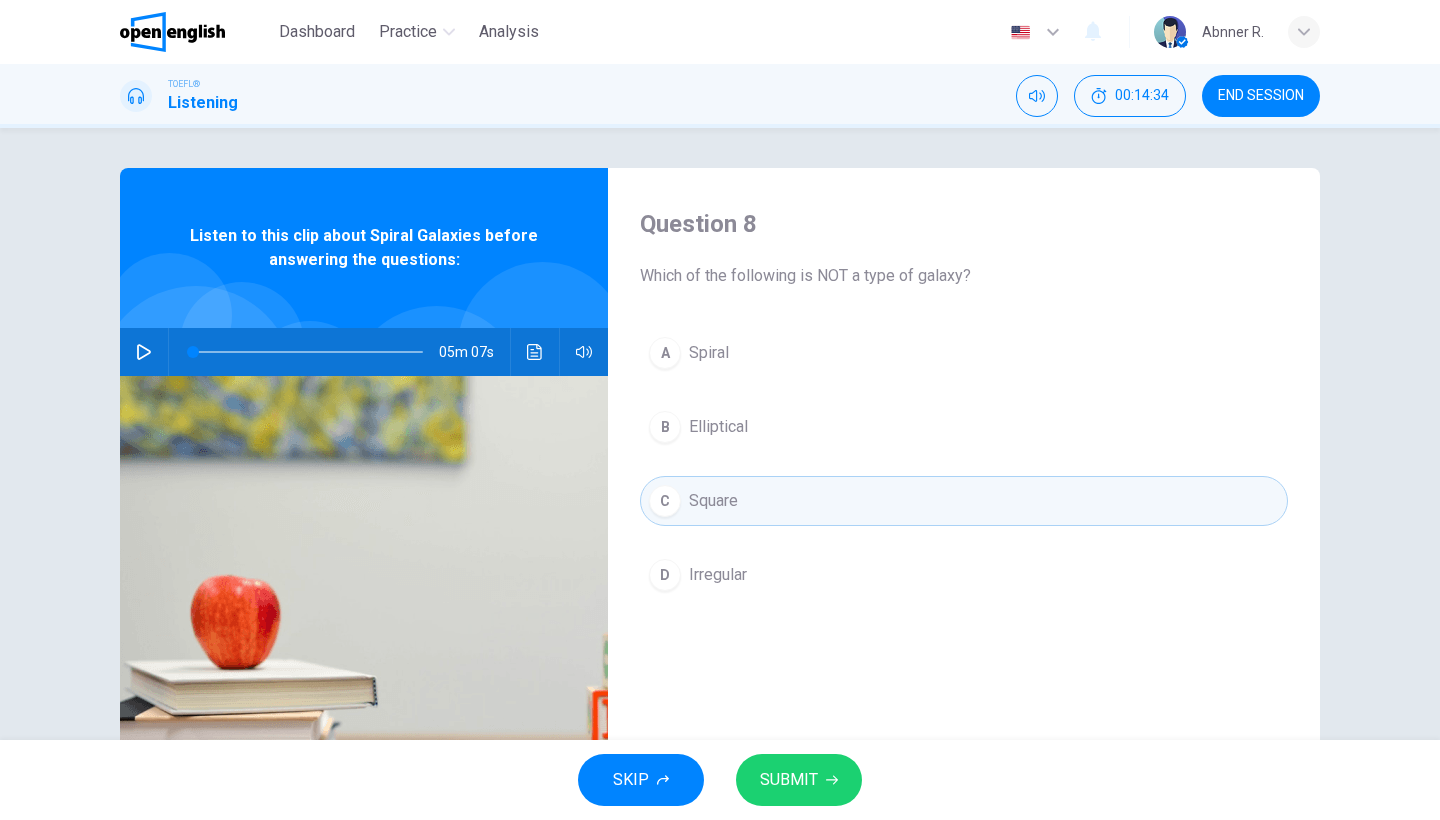 click on "SUBMIT" at bounding box center (789, 780) 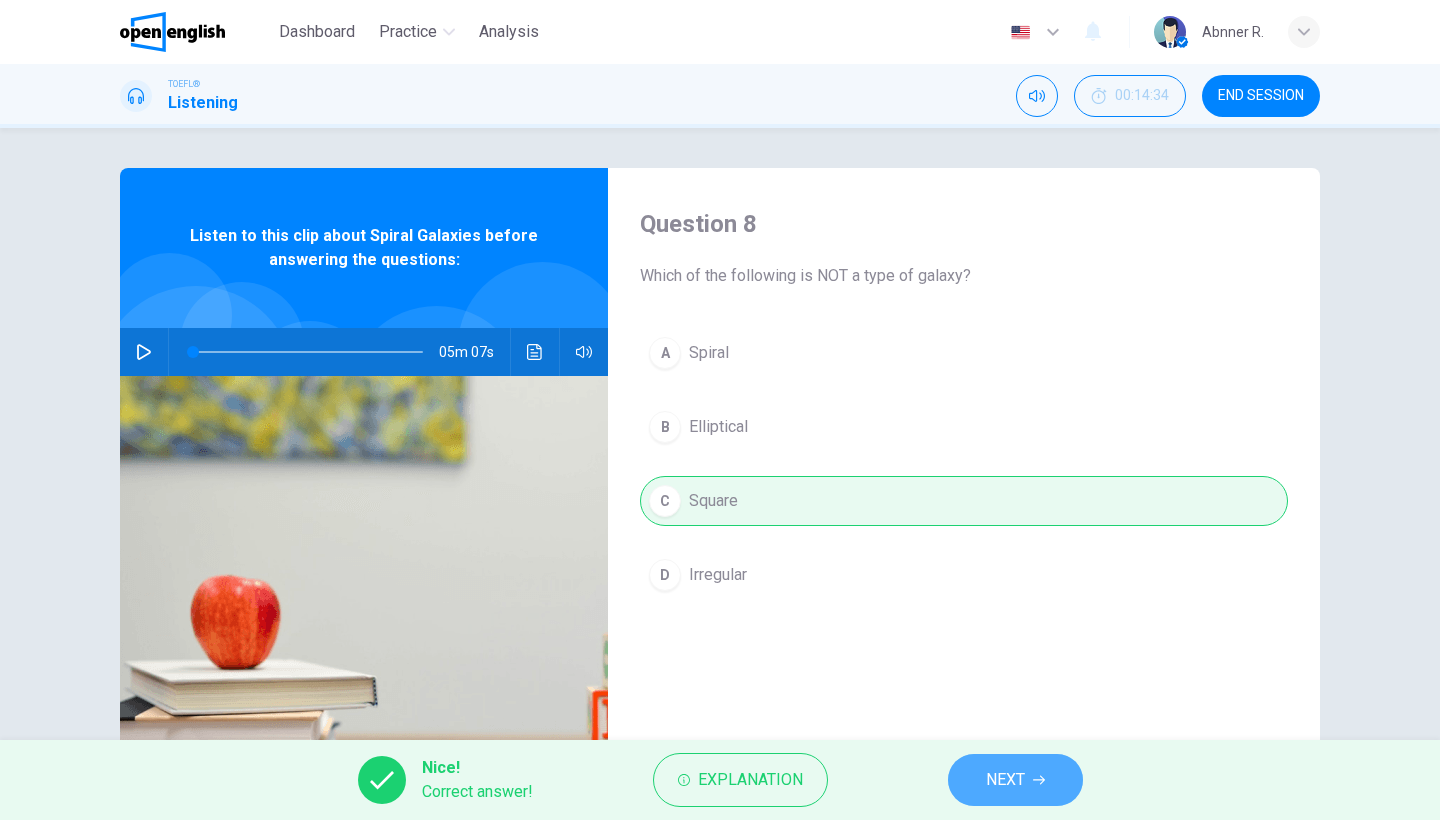 click on "NEXT" at bounding box center [1005, 780] 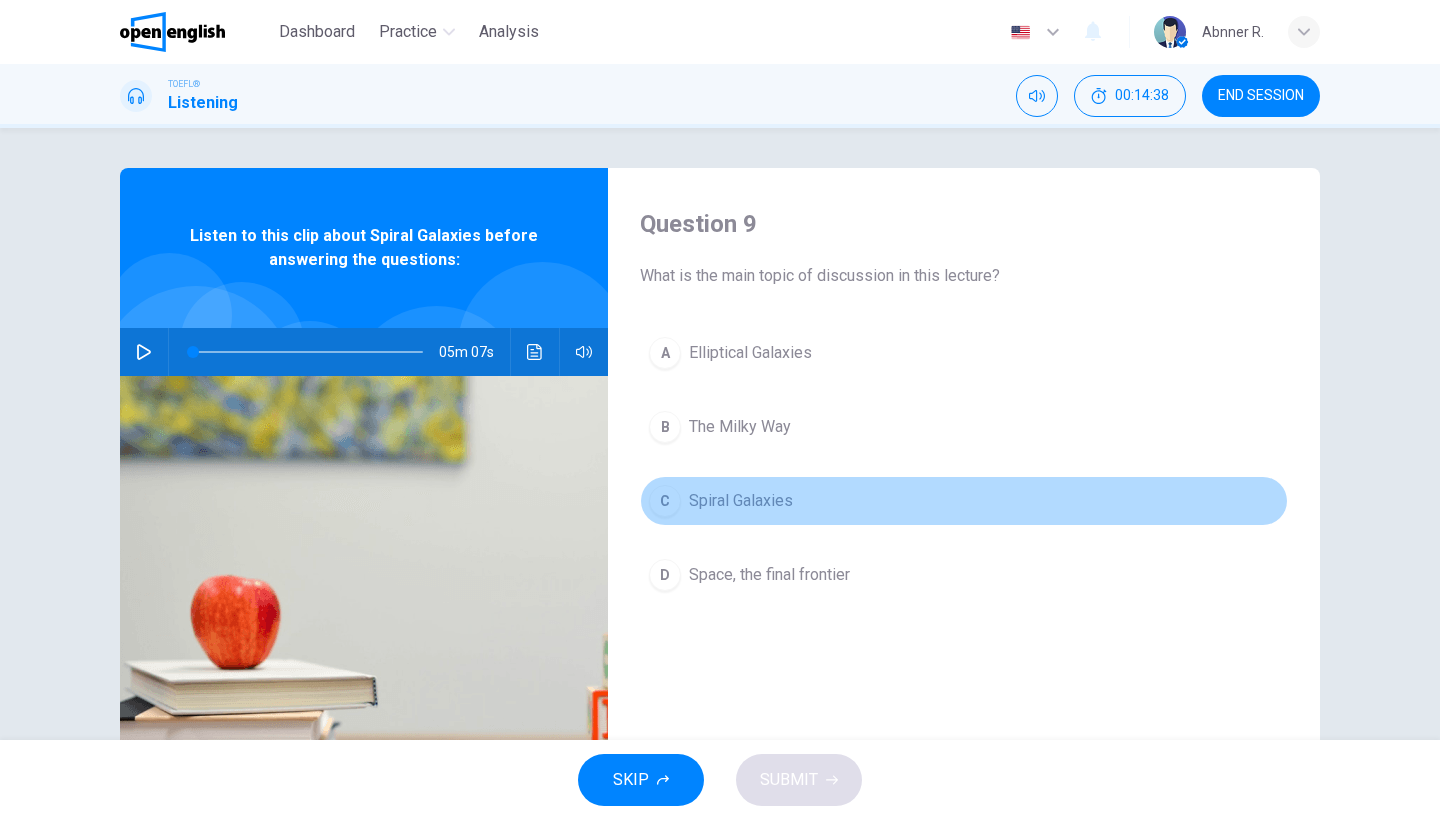 click on "Spiral Galaxies" at bounding box center [750, 353] 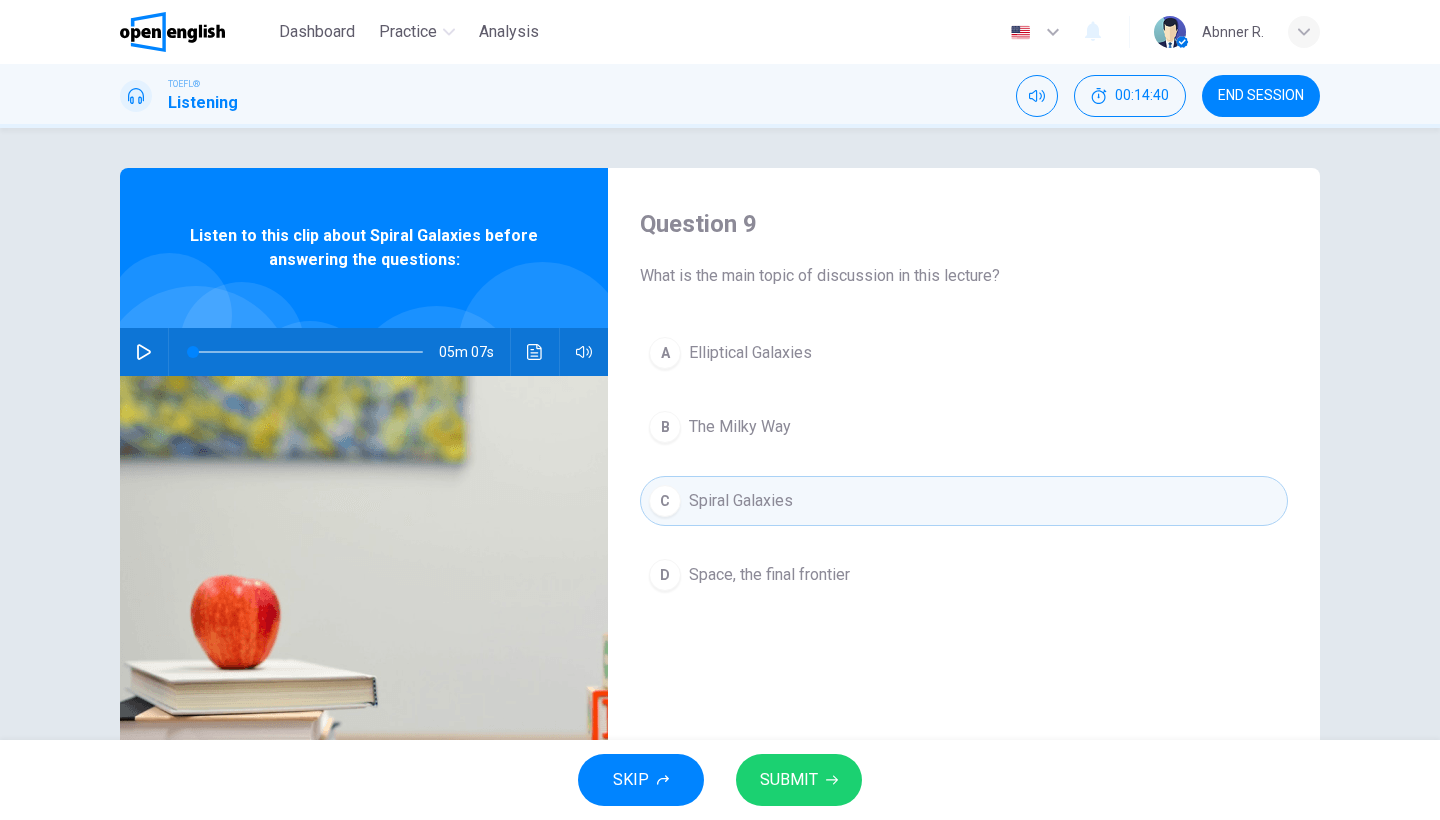 click on "SUBMIT" at bounding box center [789, 780] 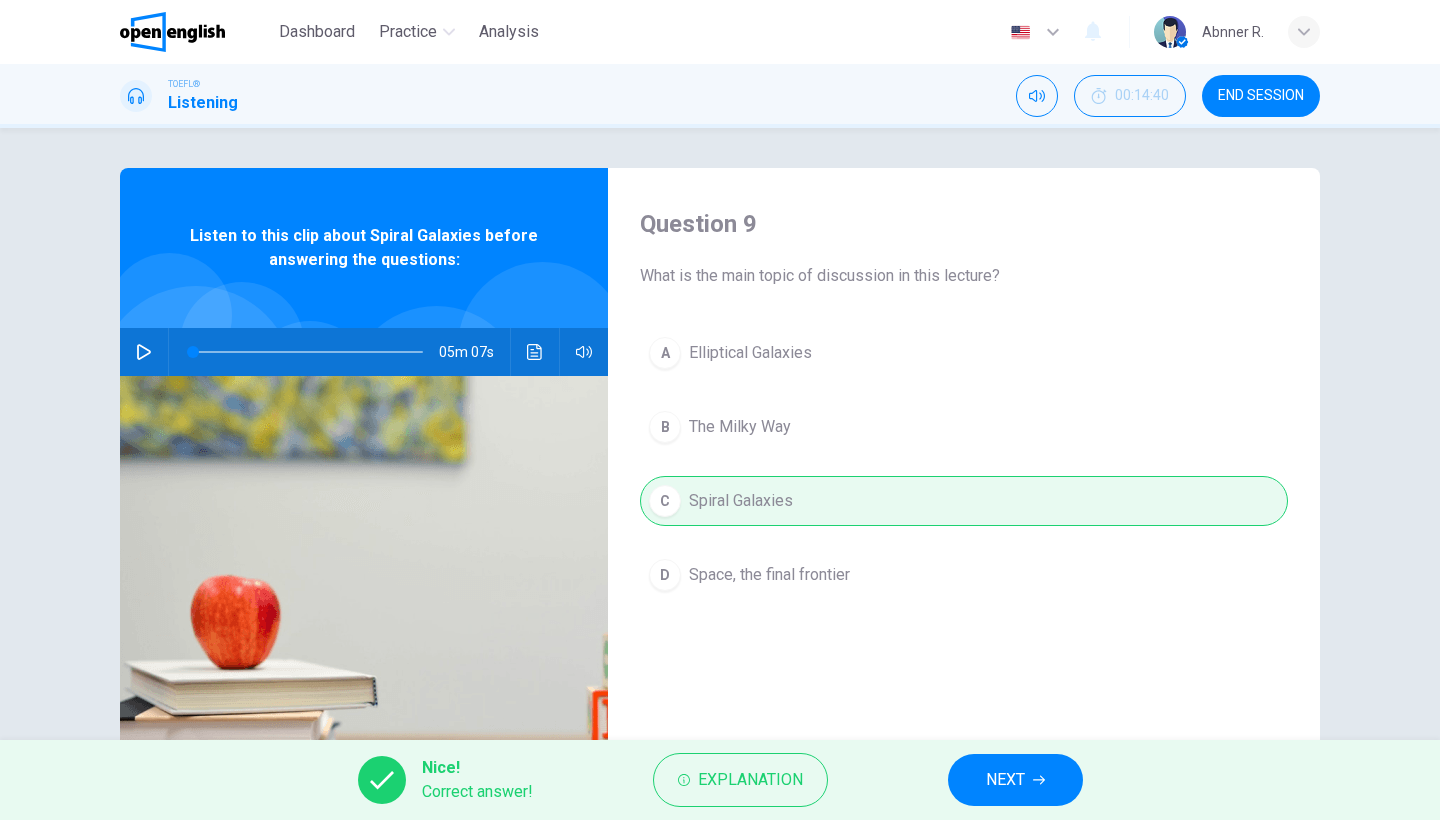 click on "NEXT" at bounding box center [1015, 780] 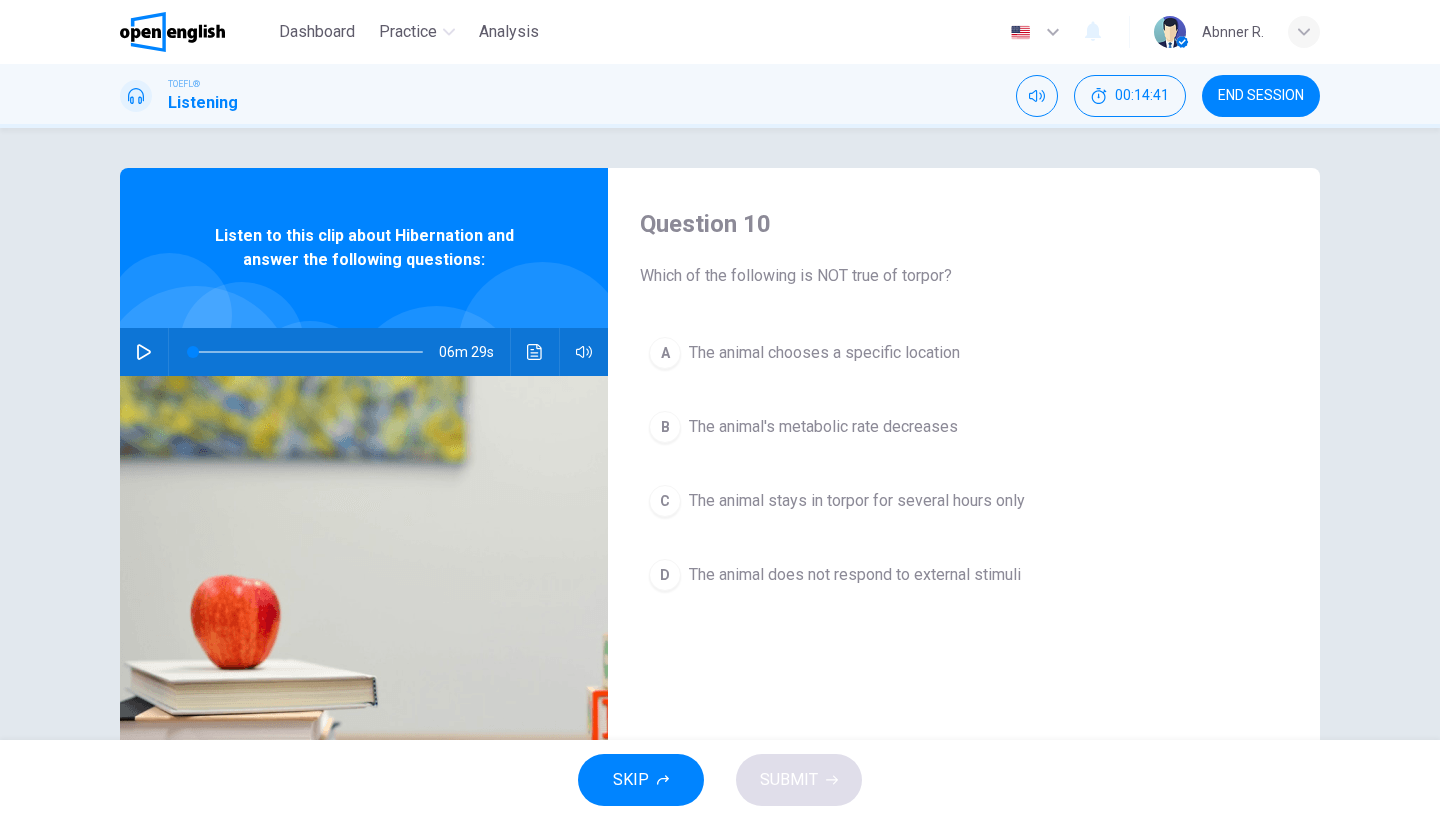 click on "END SESSION" at bounding box center [1261, 96] 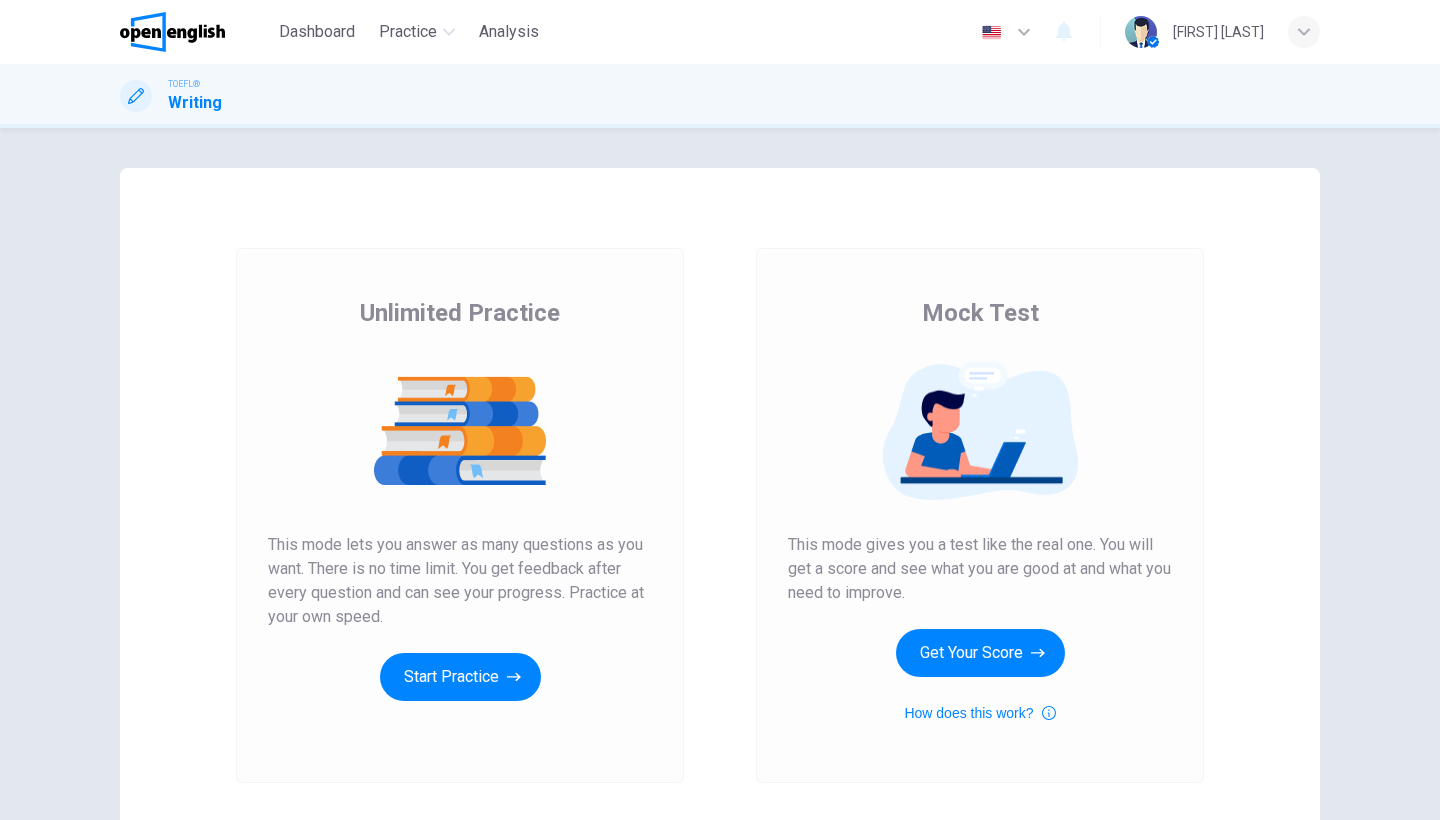 scroll, scrollTop: 0, scrollLeft: 0, axis: both 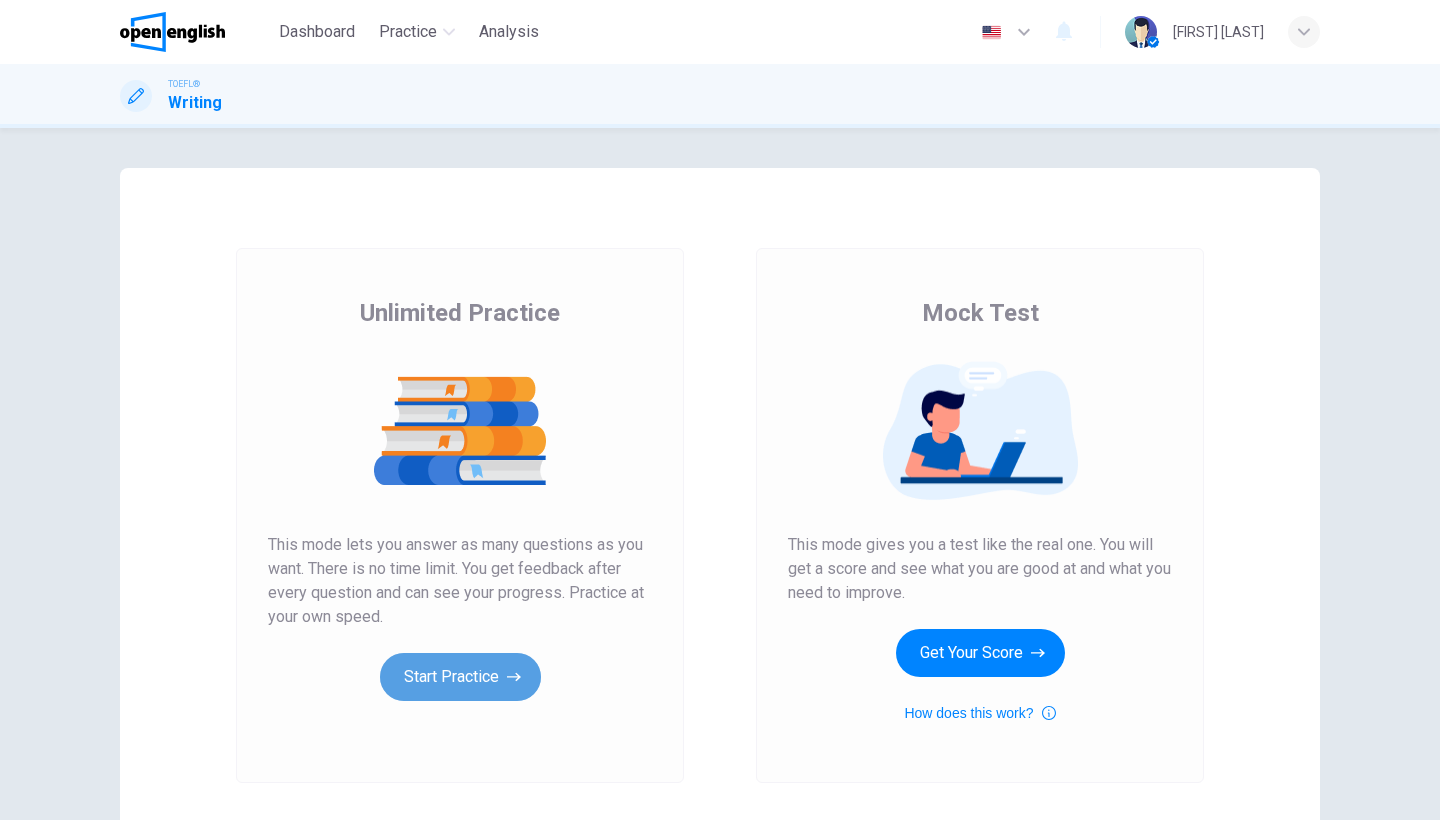 click on "Start Practice" at bounding box center [460, 677] 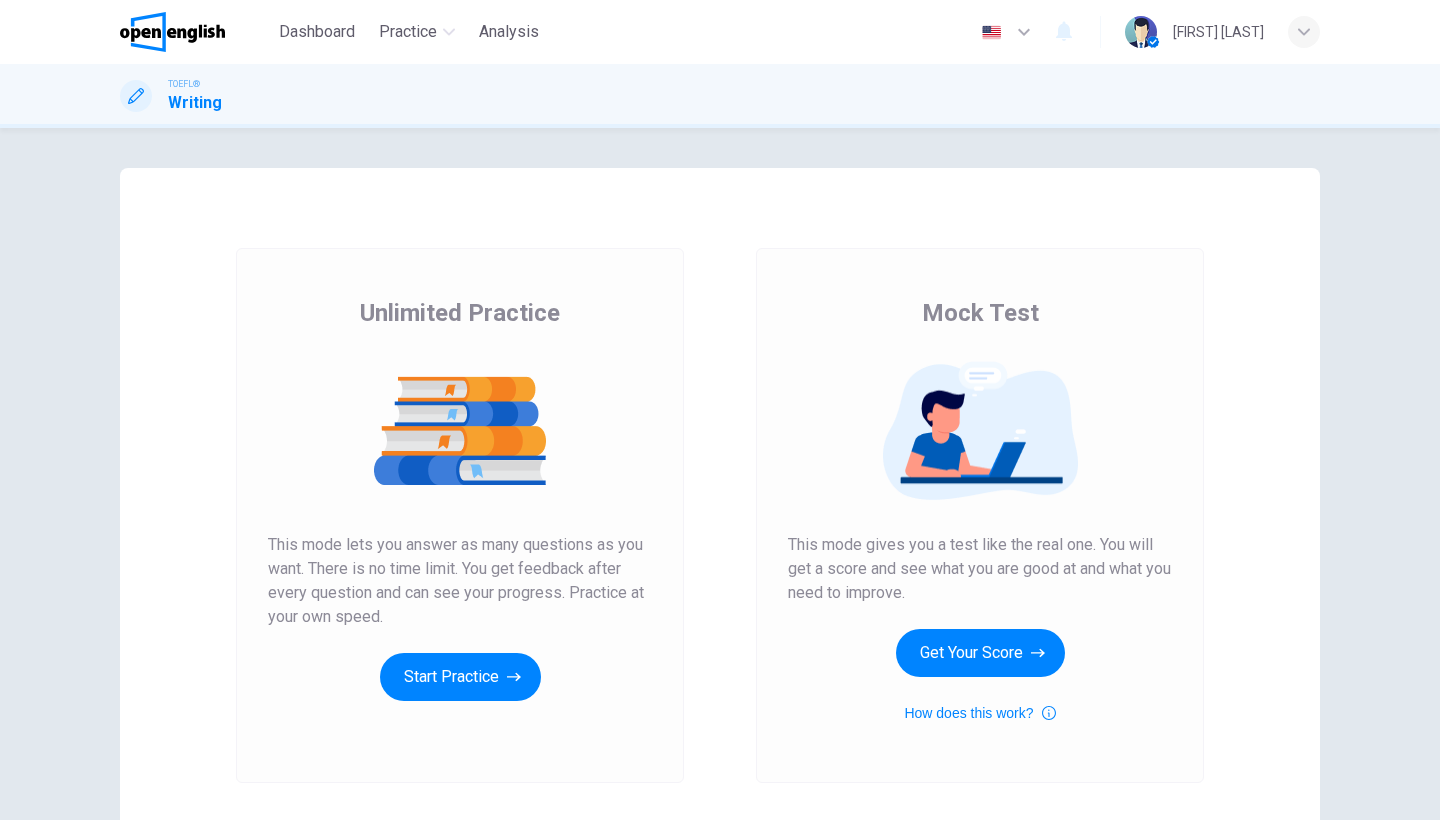 scroll, scrollTop: 0, scrollLeft: 0, axis: both 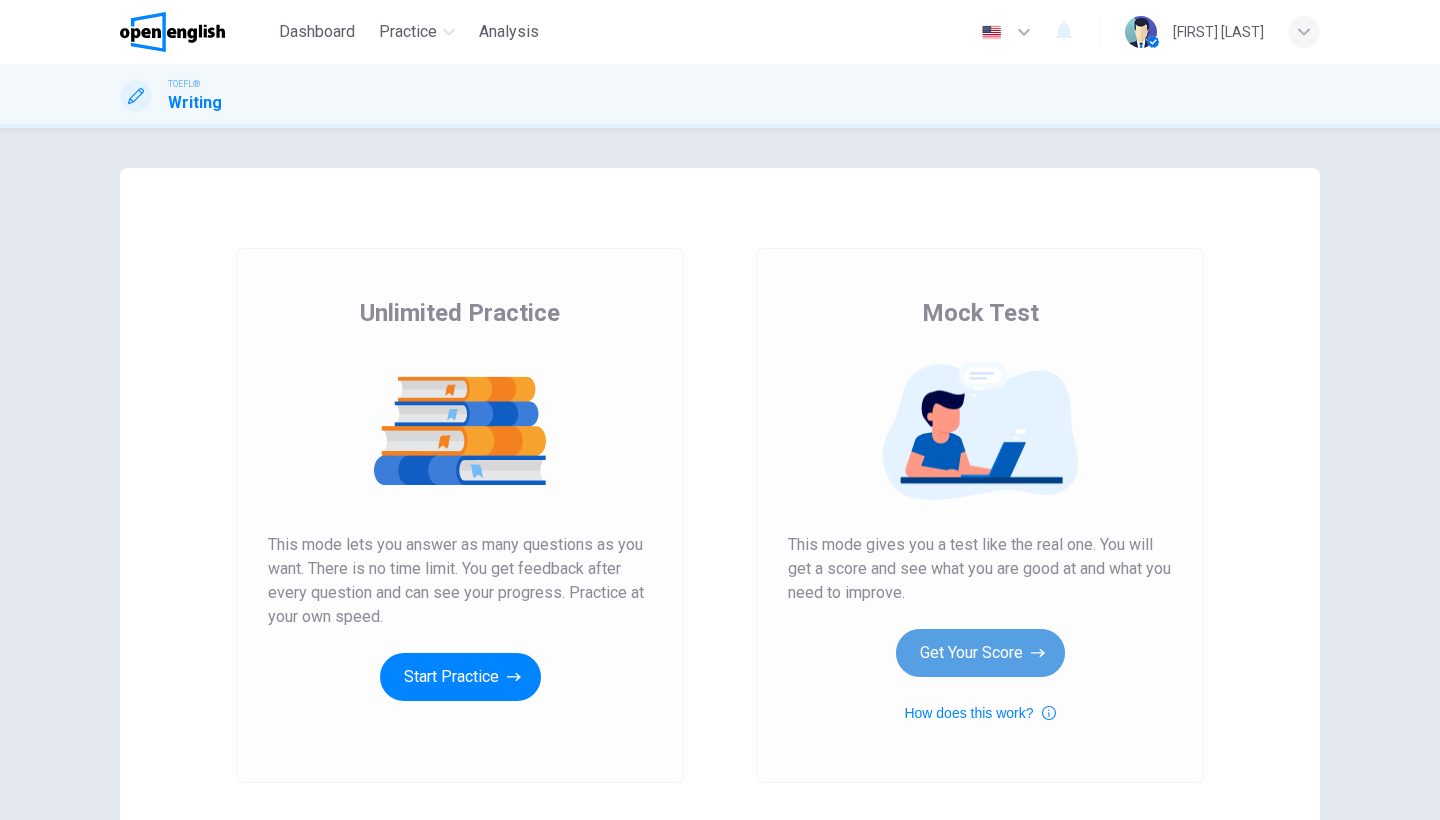 click on "Get Your Score" at bounding box center (460, 677) 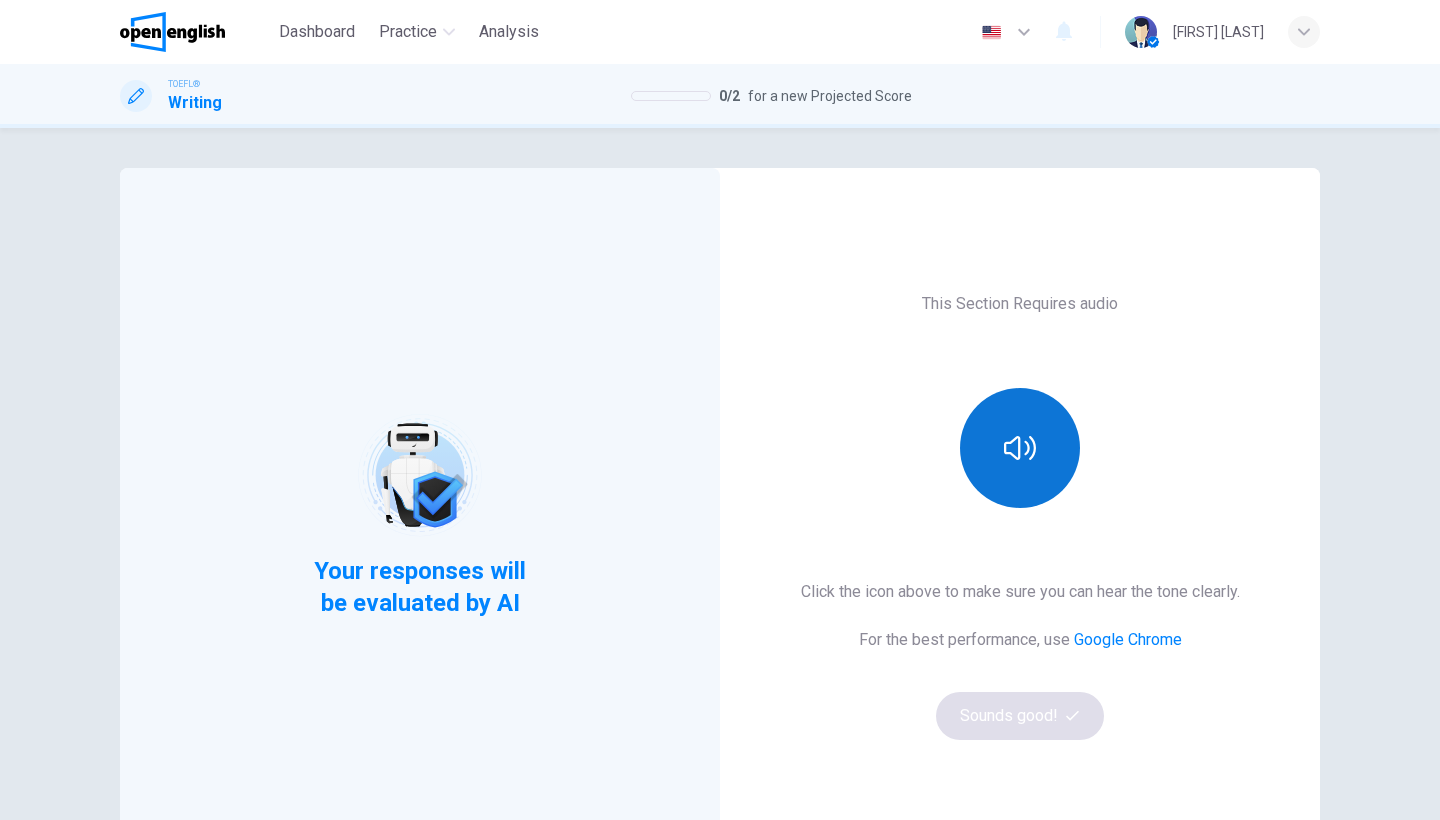 click at bounding box center [1020, 448] 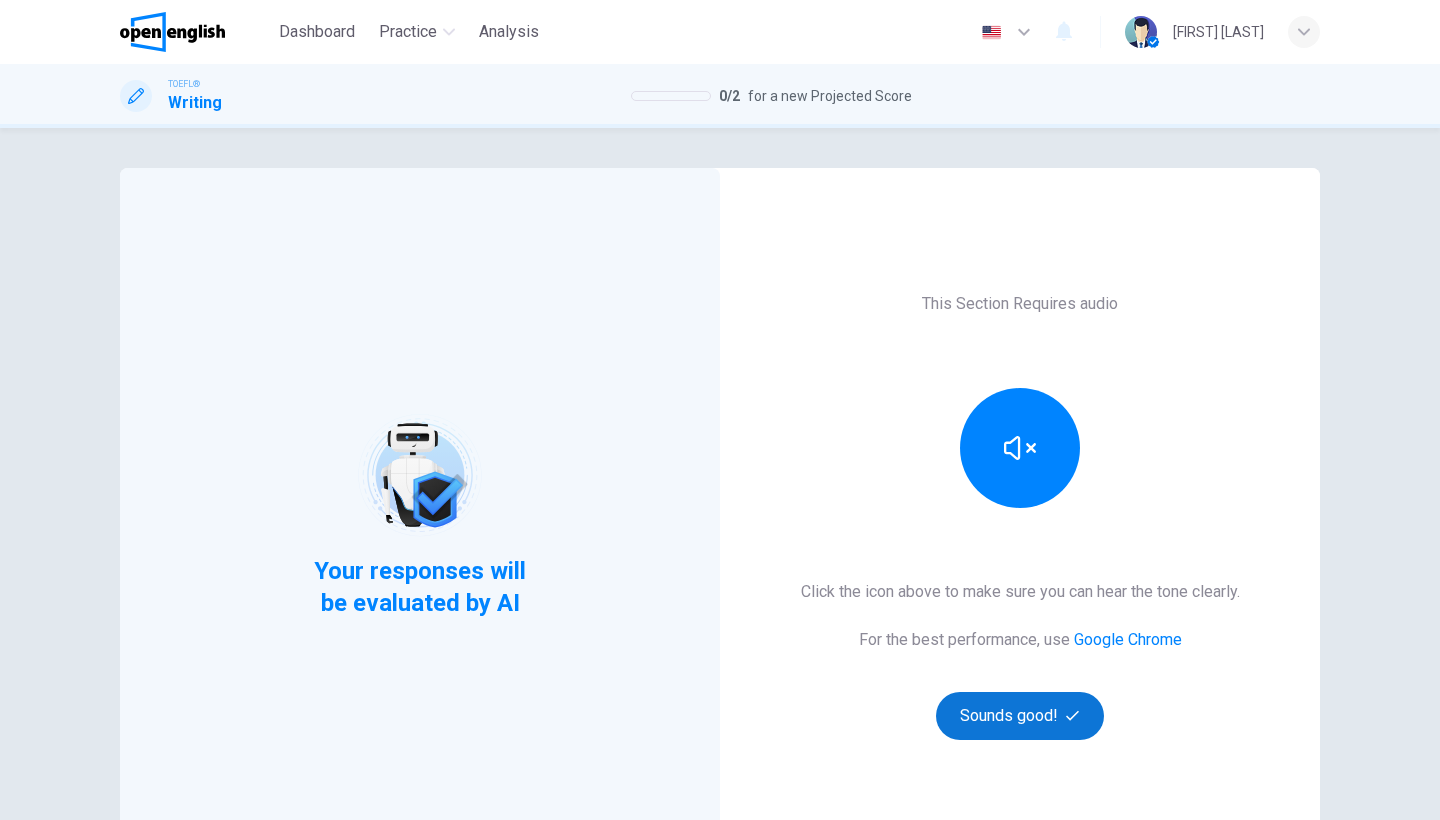 click on "Sounds good!" at bounding box center [1020, 716] 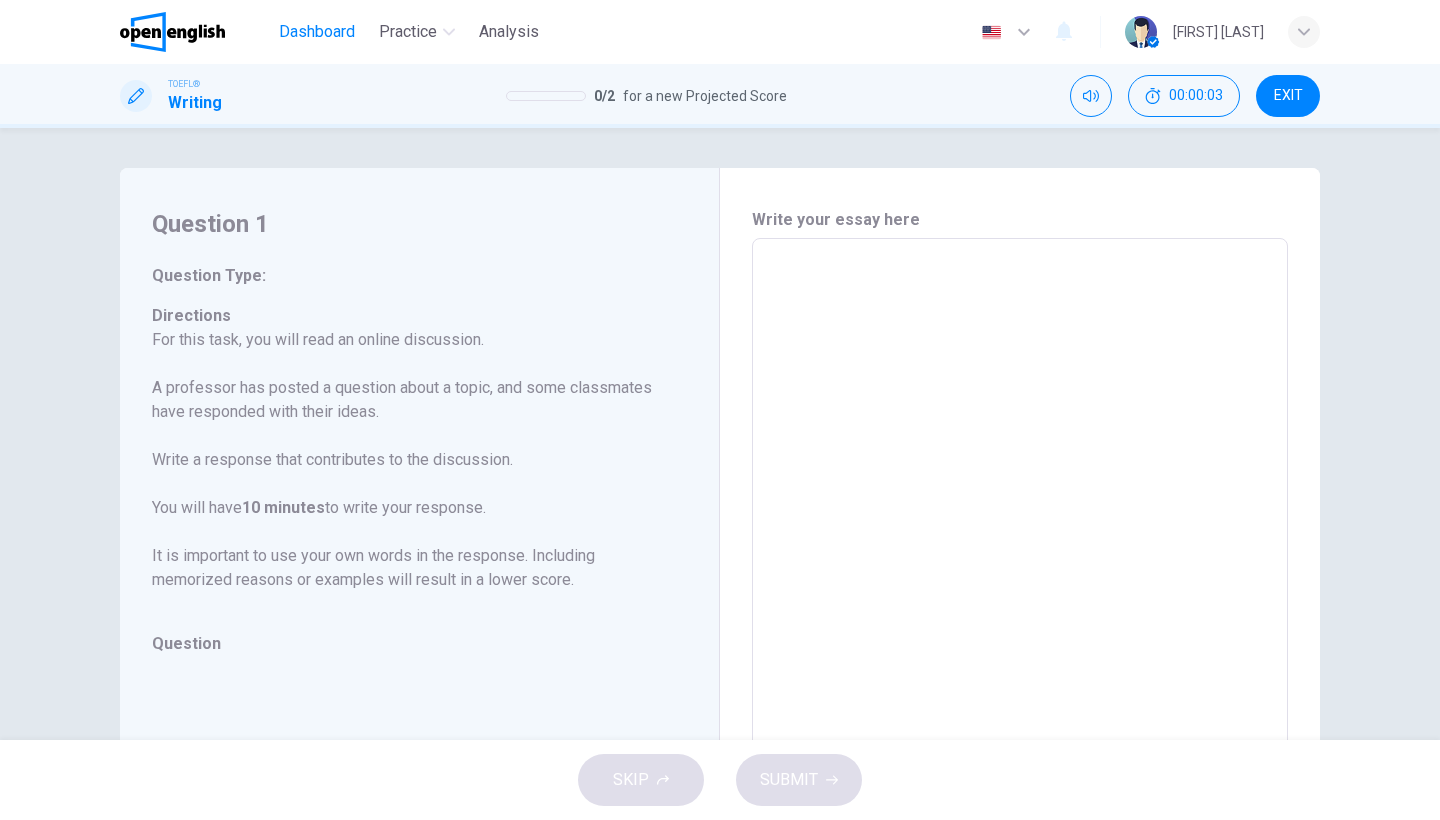 click on "Dashboard" at bounding box center [317, 32] 